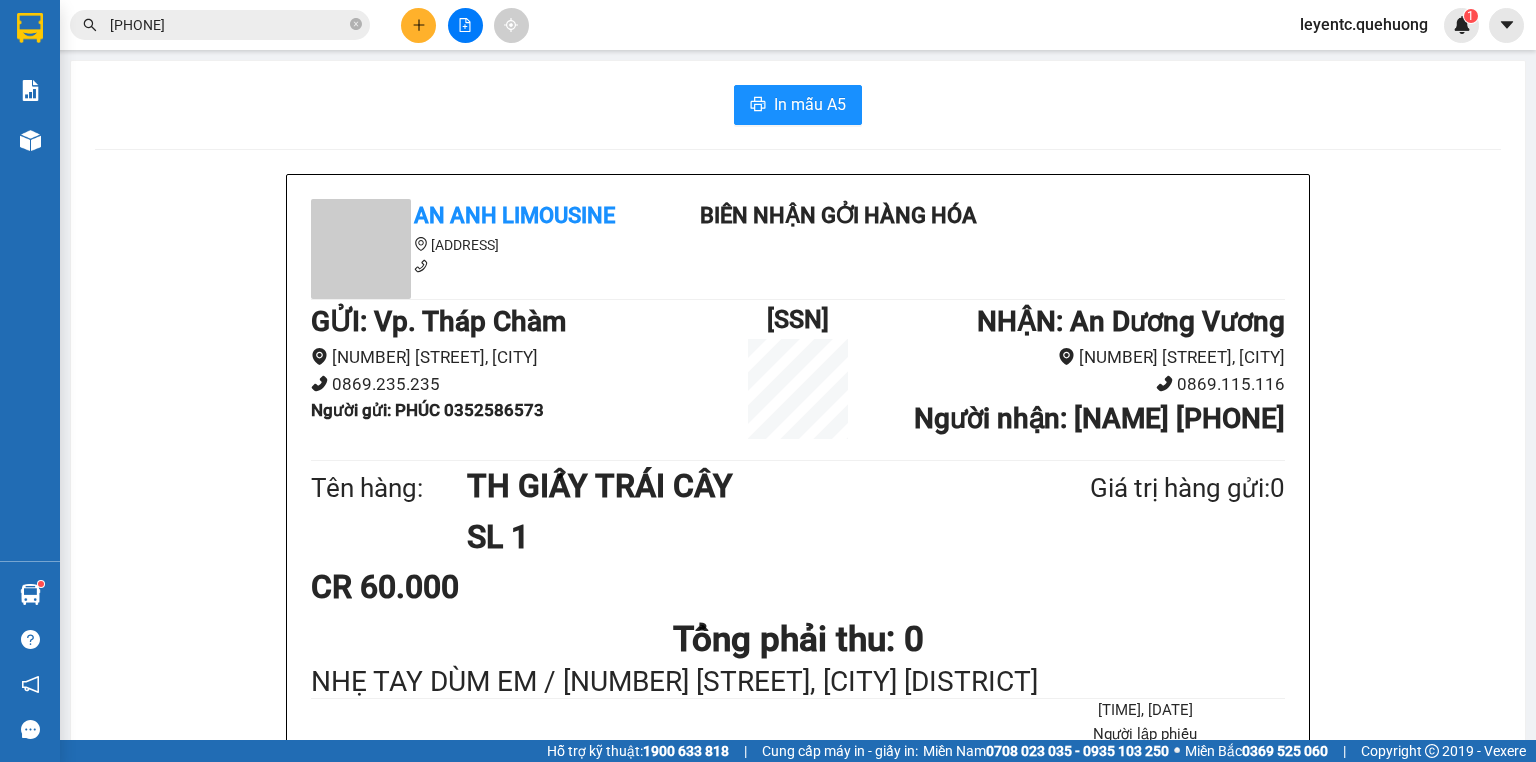 scroll, scrollTop: 0, scrollLeft: 0, axis: both 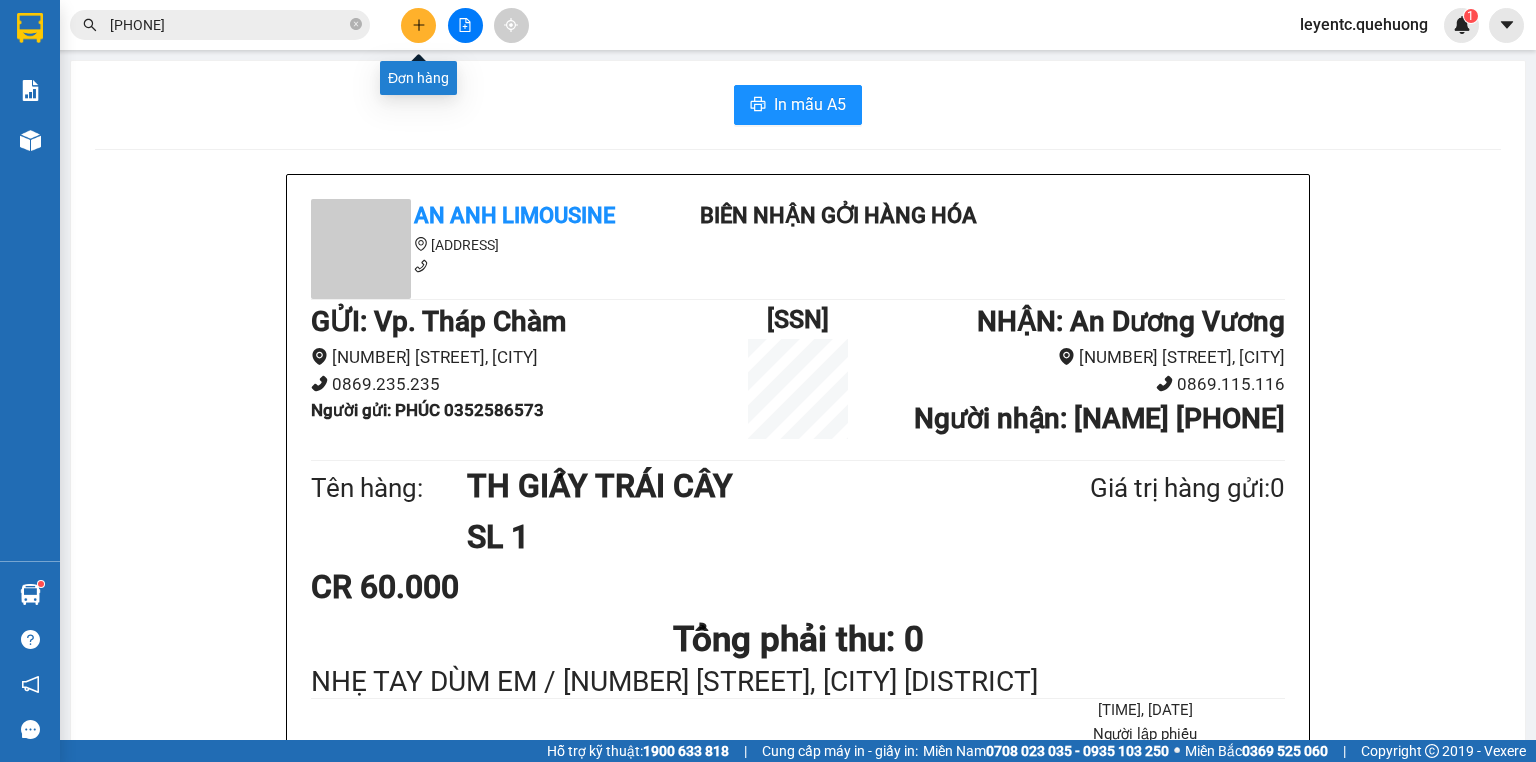 click at bounding box center (418, 25) 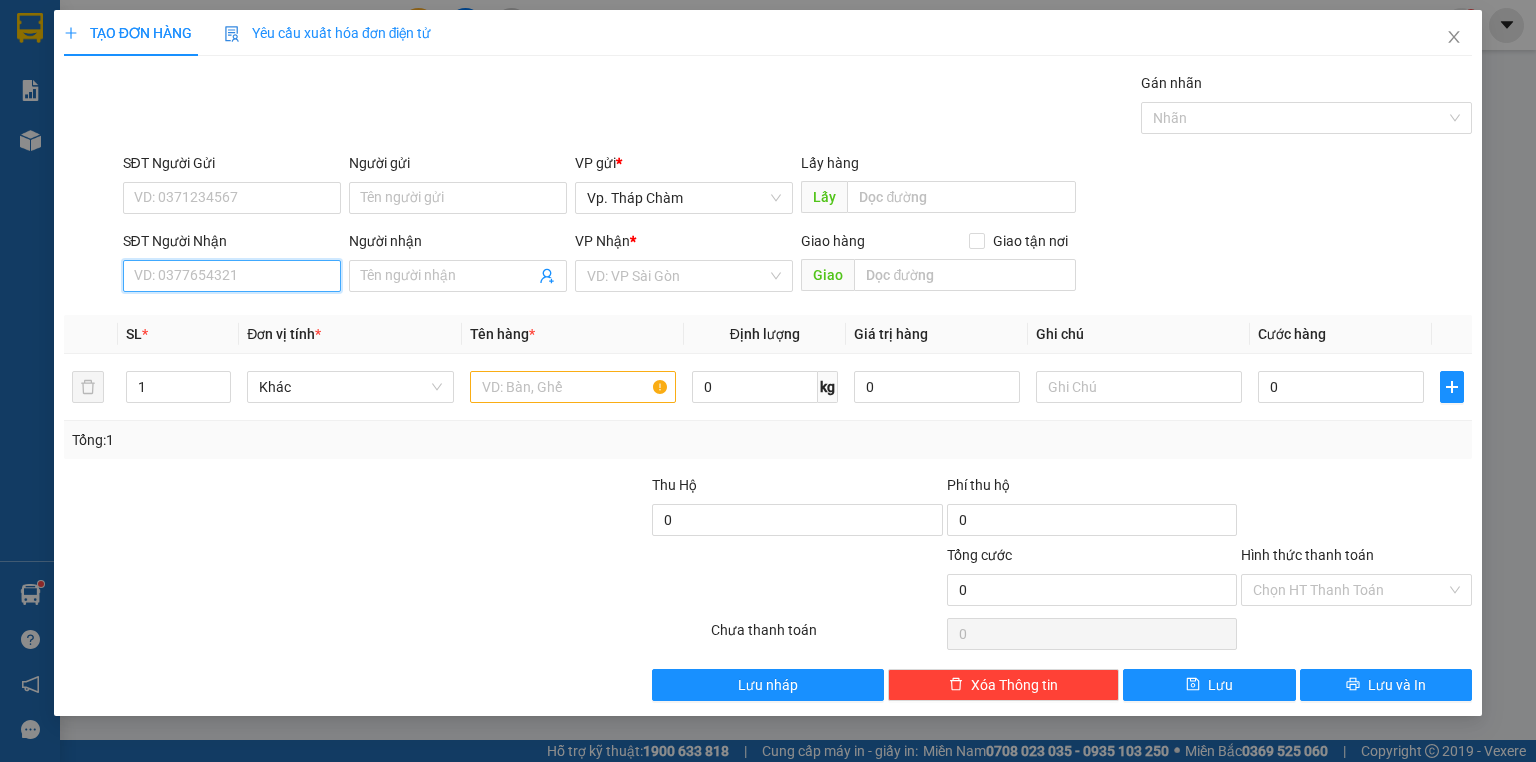 click on "SĐT Người Nhận" at bounding box center [232, 276] 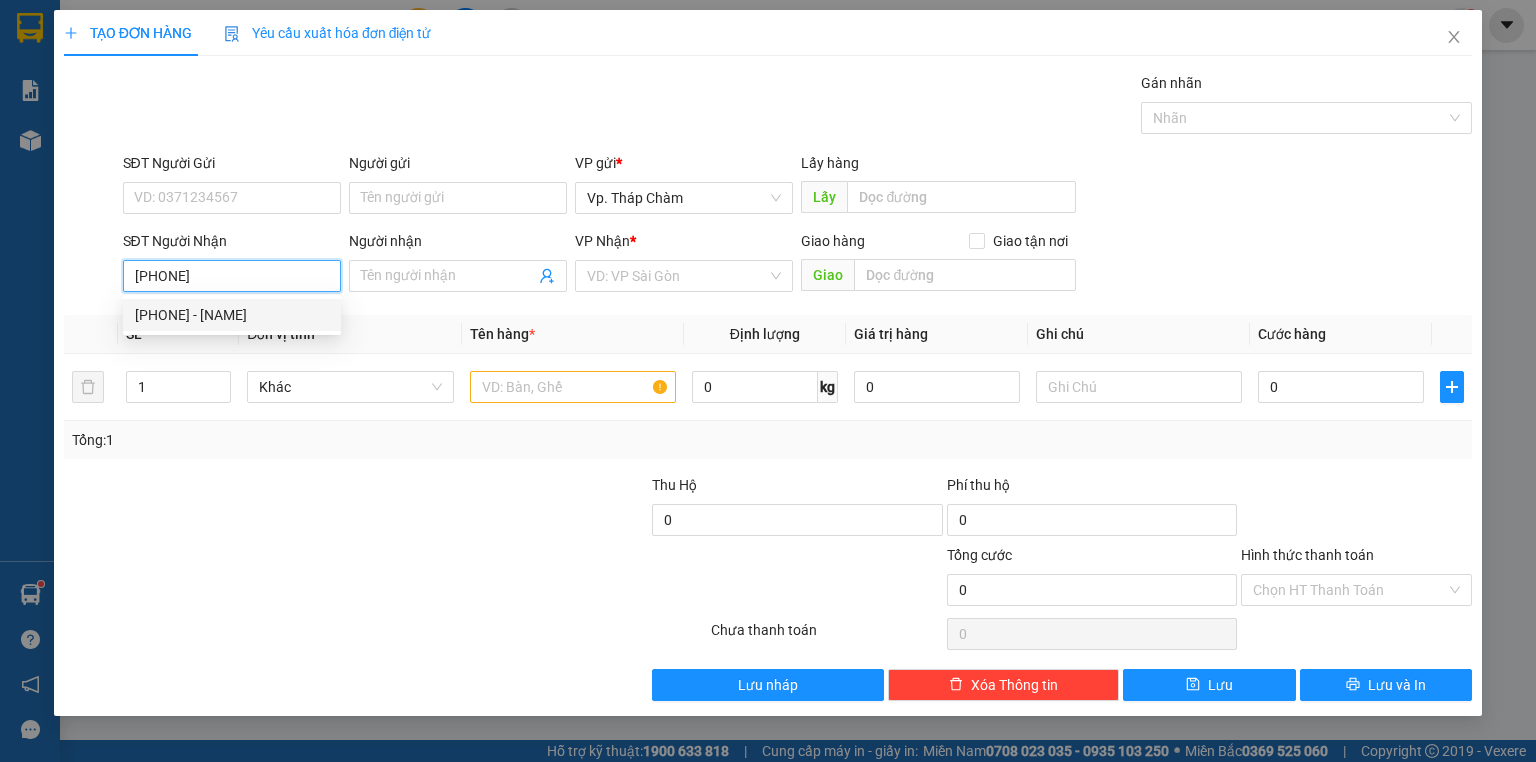click on "[PHONE] - [NAME]" at bounding box center [232, 315] 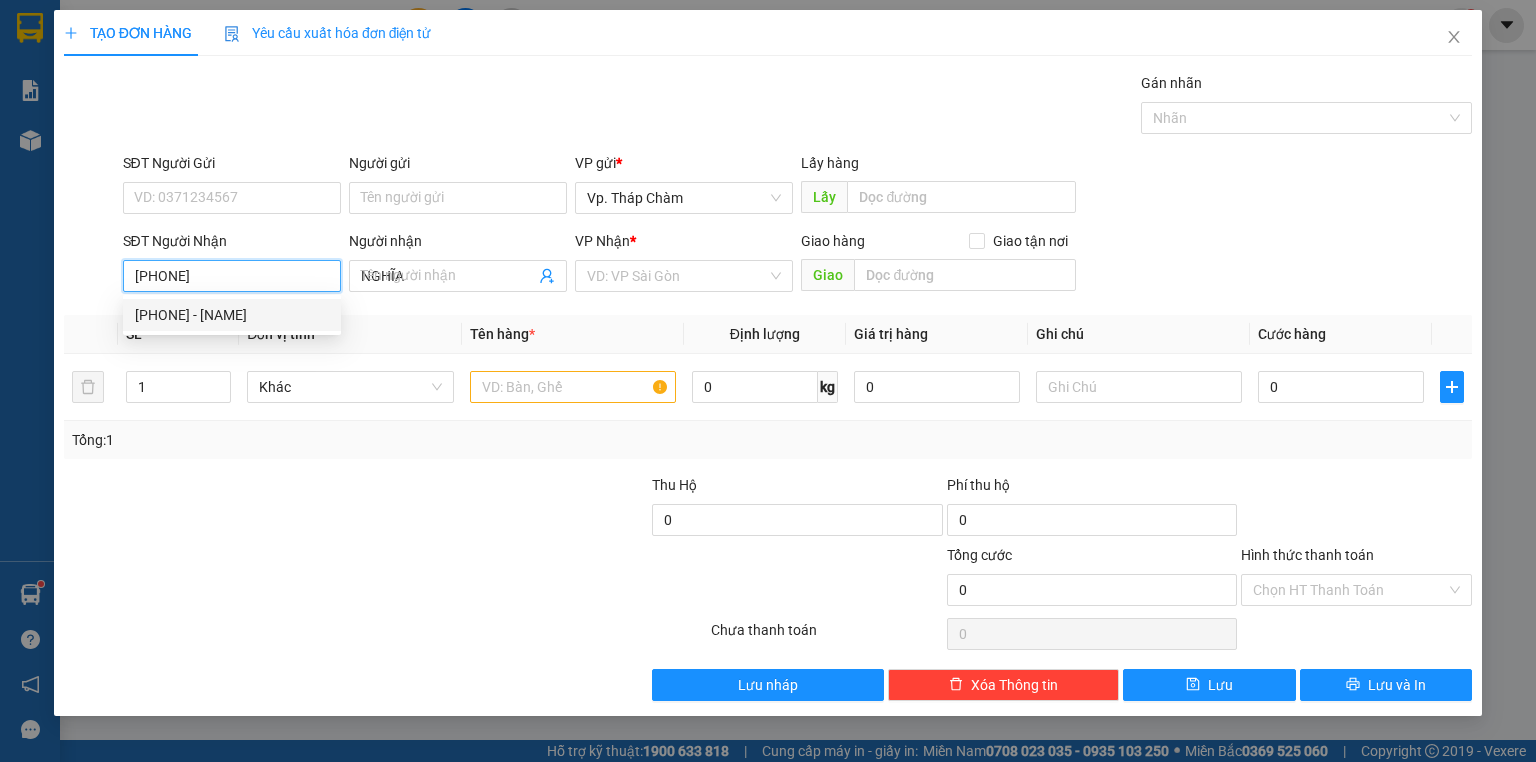 type on "50.000" 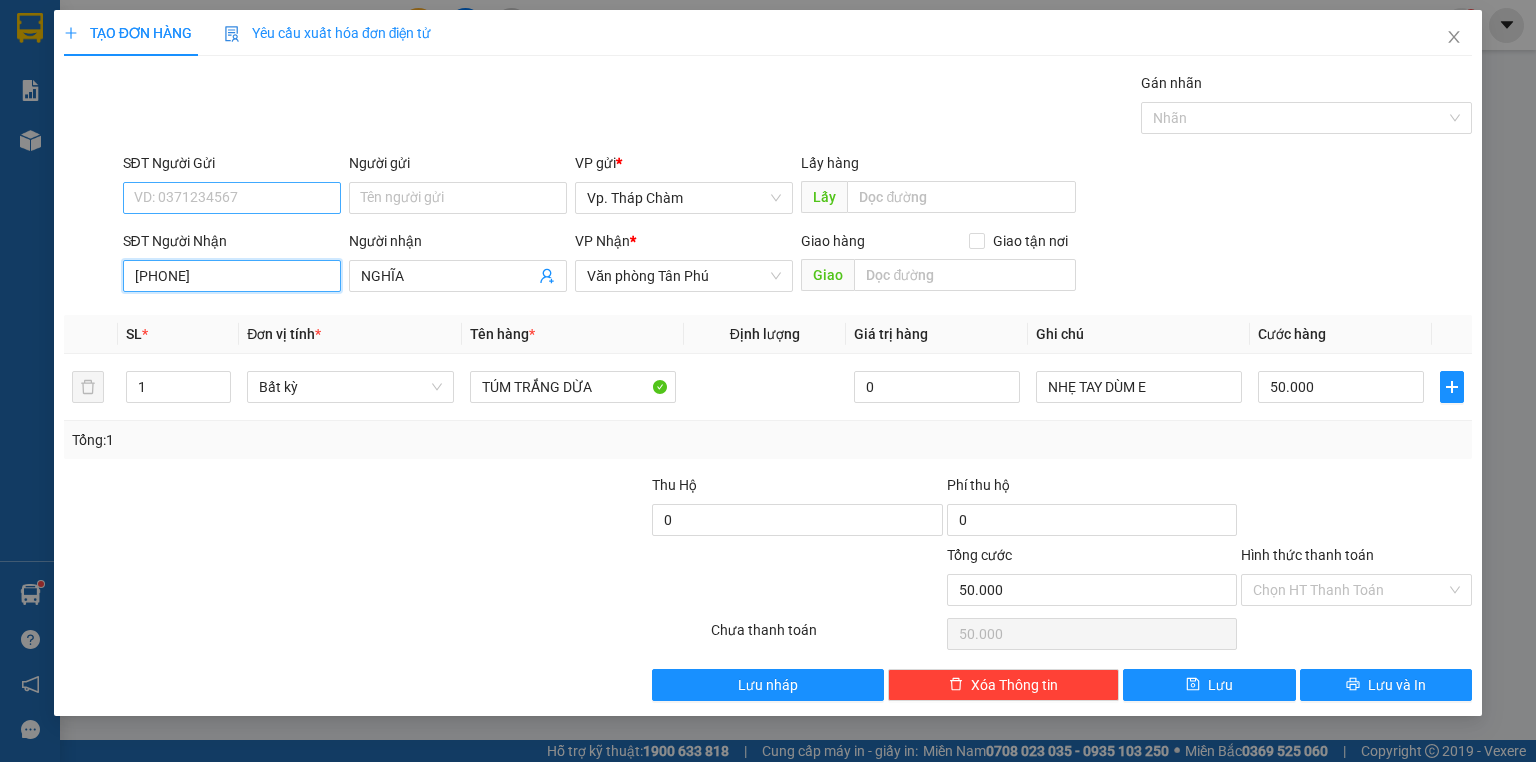 type on "[PHONE]" 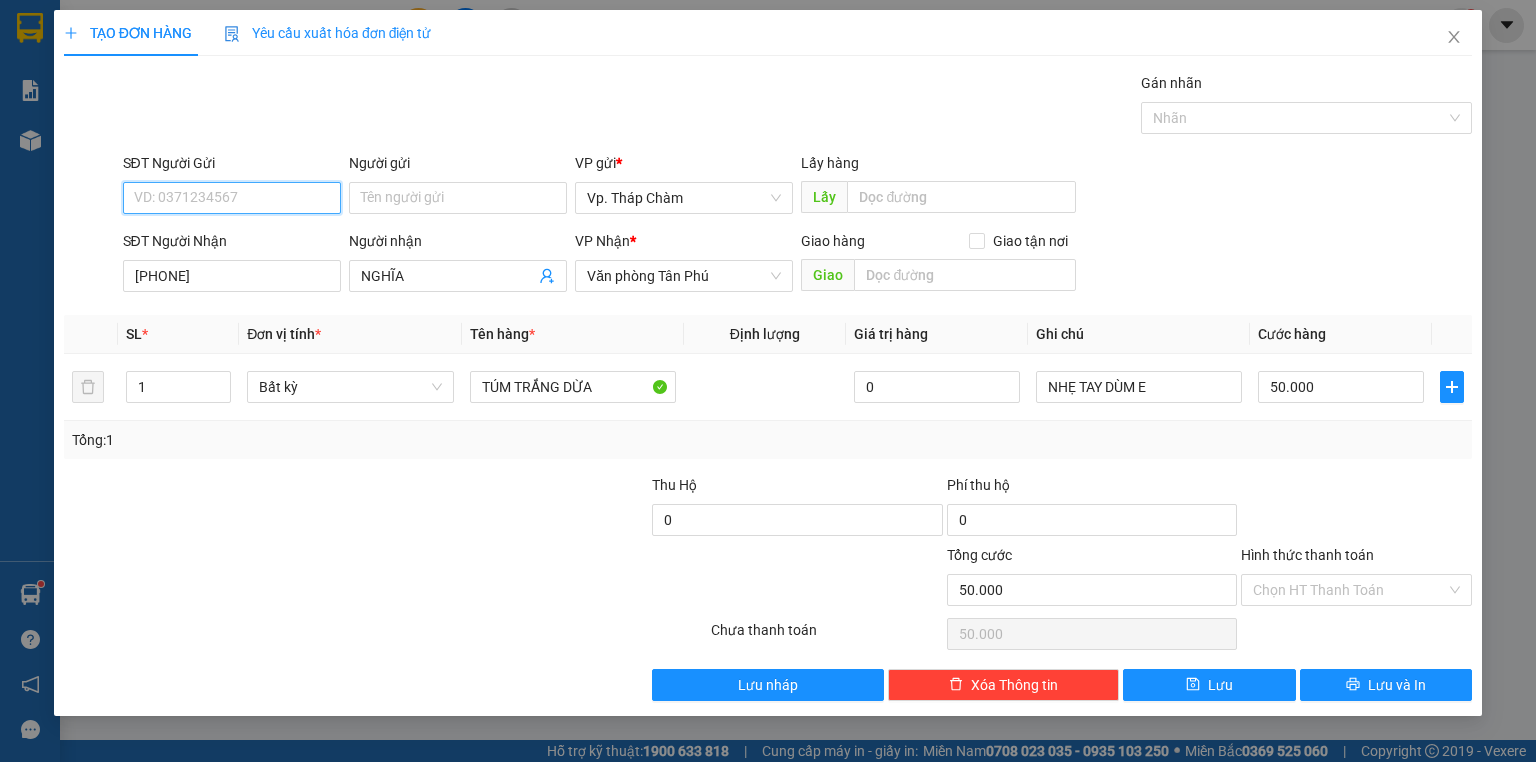 click on "SĐT Người Gửi" at bounding box center [232, 198] 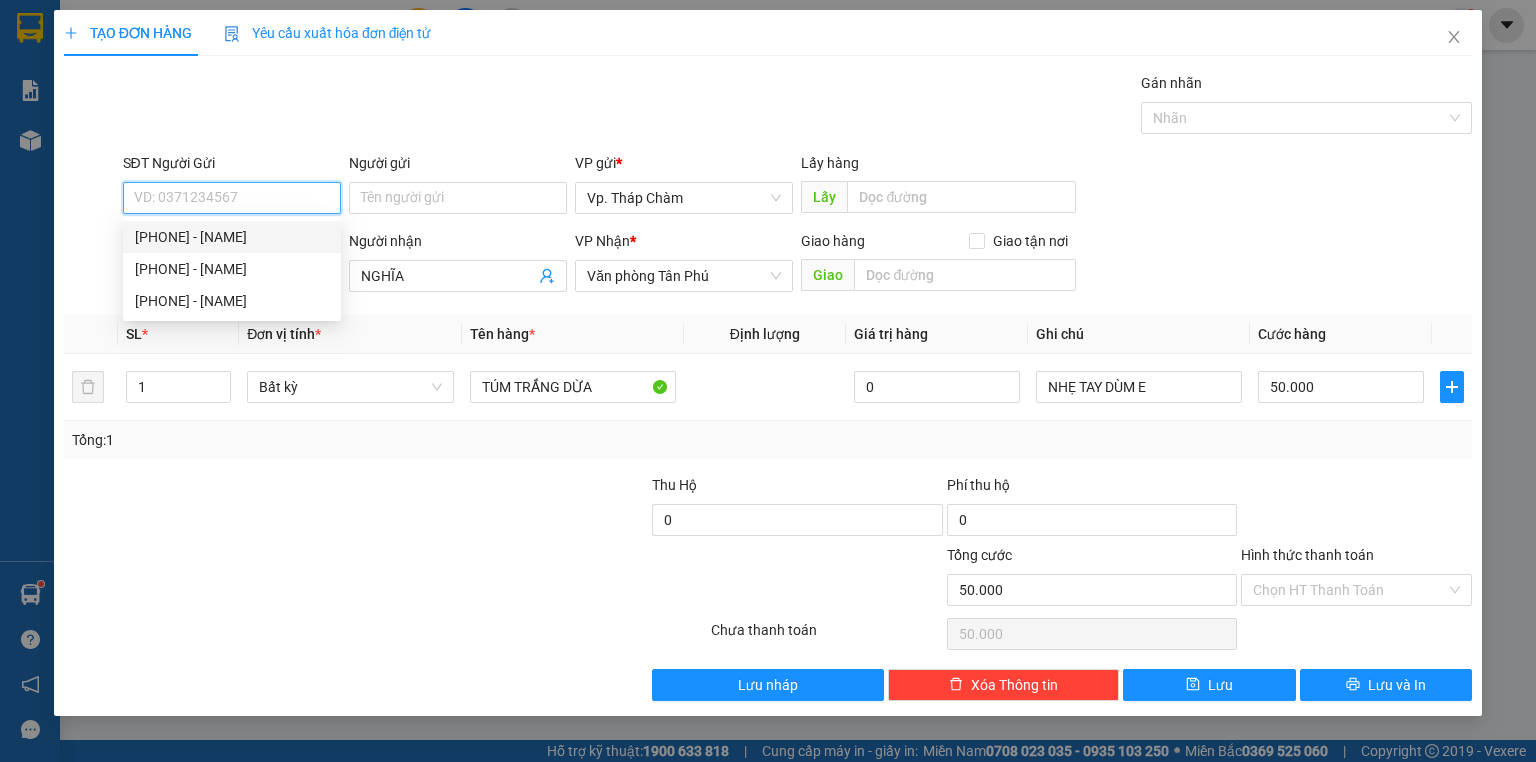 click on "[PHONE] - [NAME]" at bounding box center [232, 237] 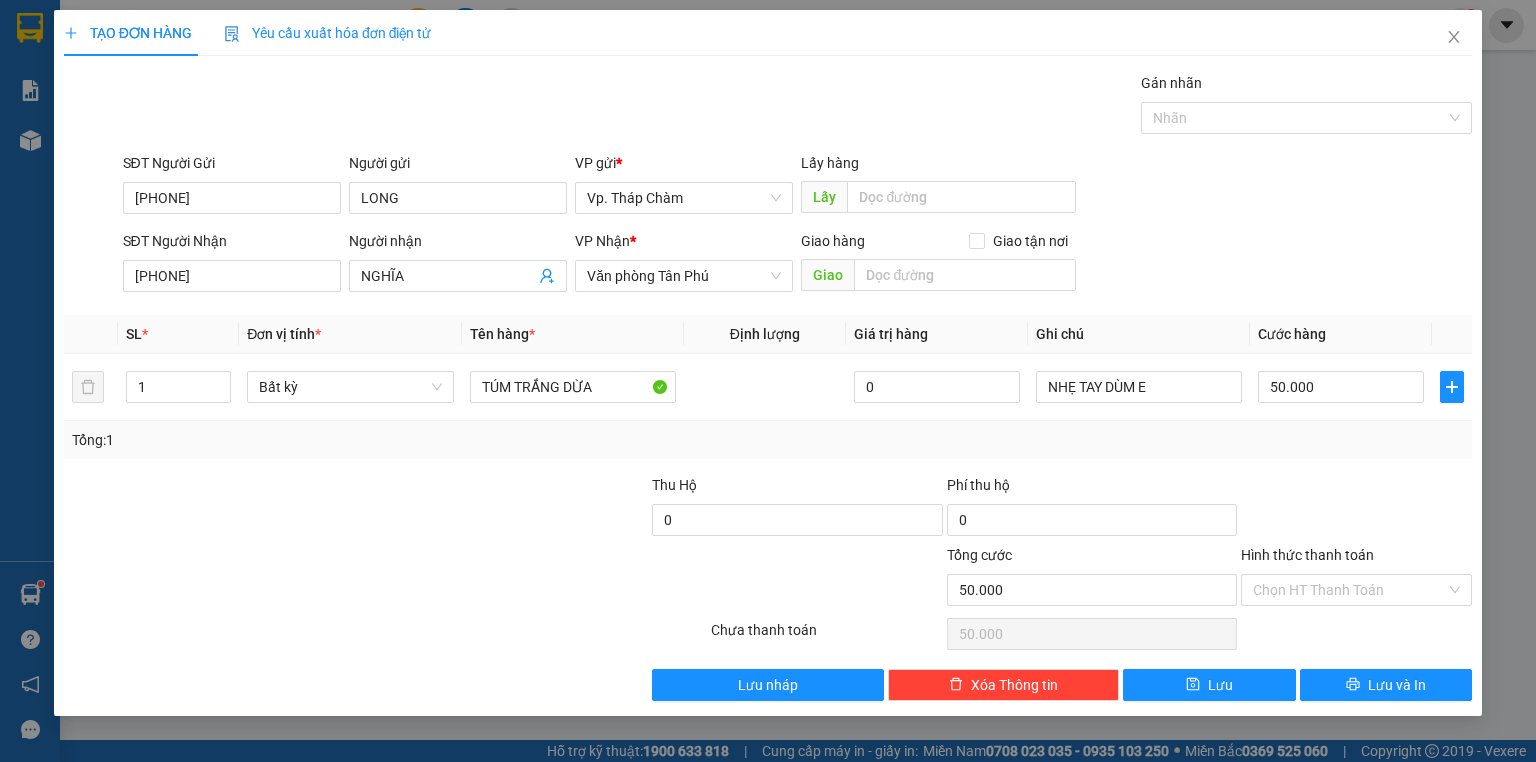 click on "[PHONE] [NAME] [NAME]" at bounding box center (798, 265) 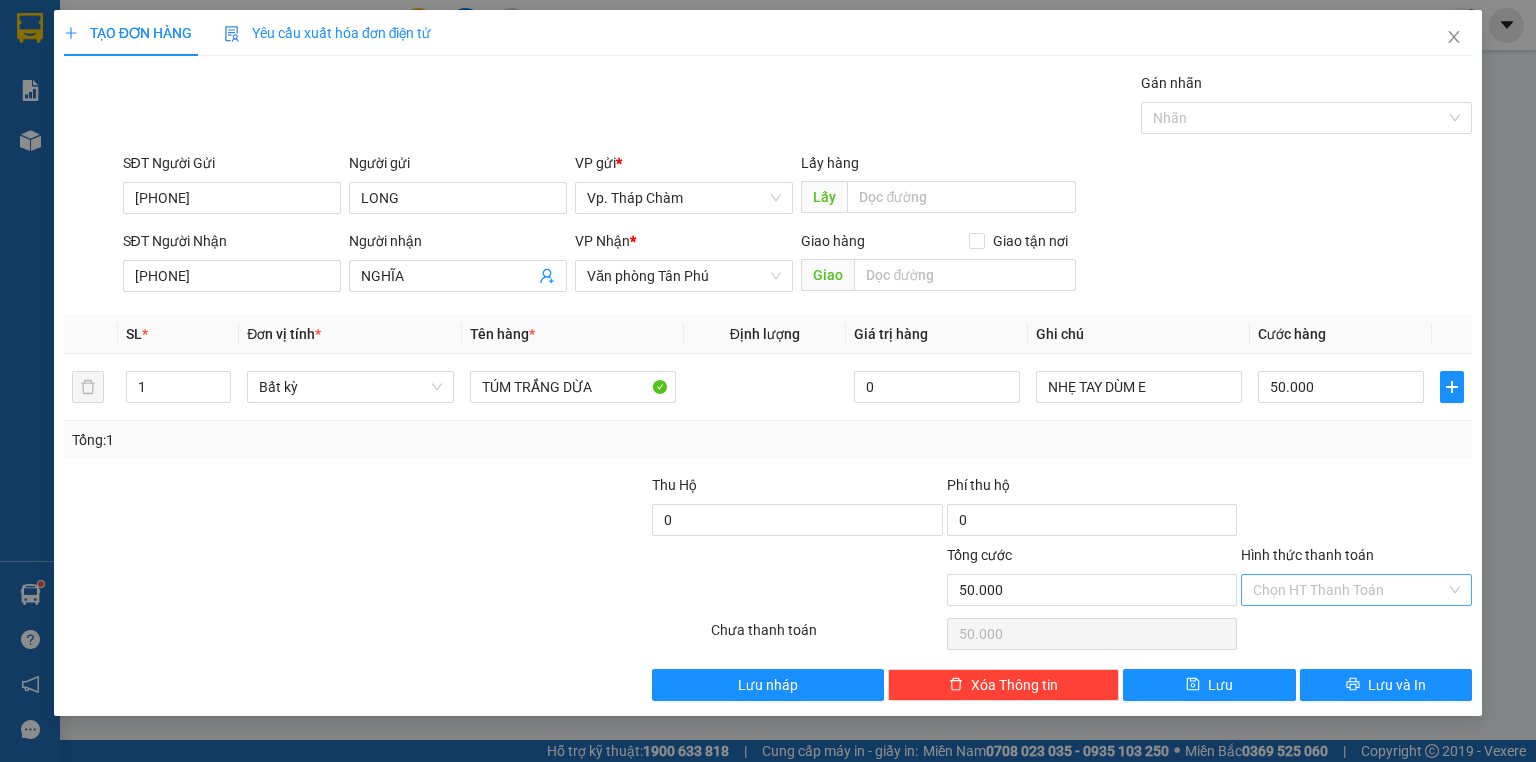 click on "Hình thức thanh toán" at bounding box center [1349, 590] 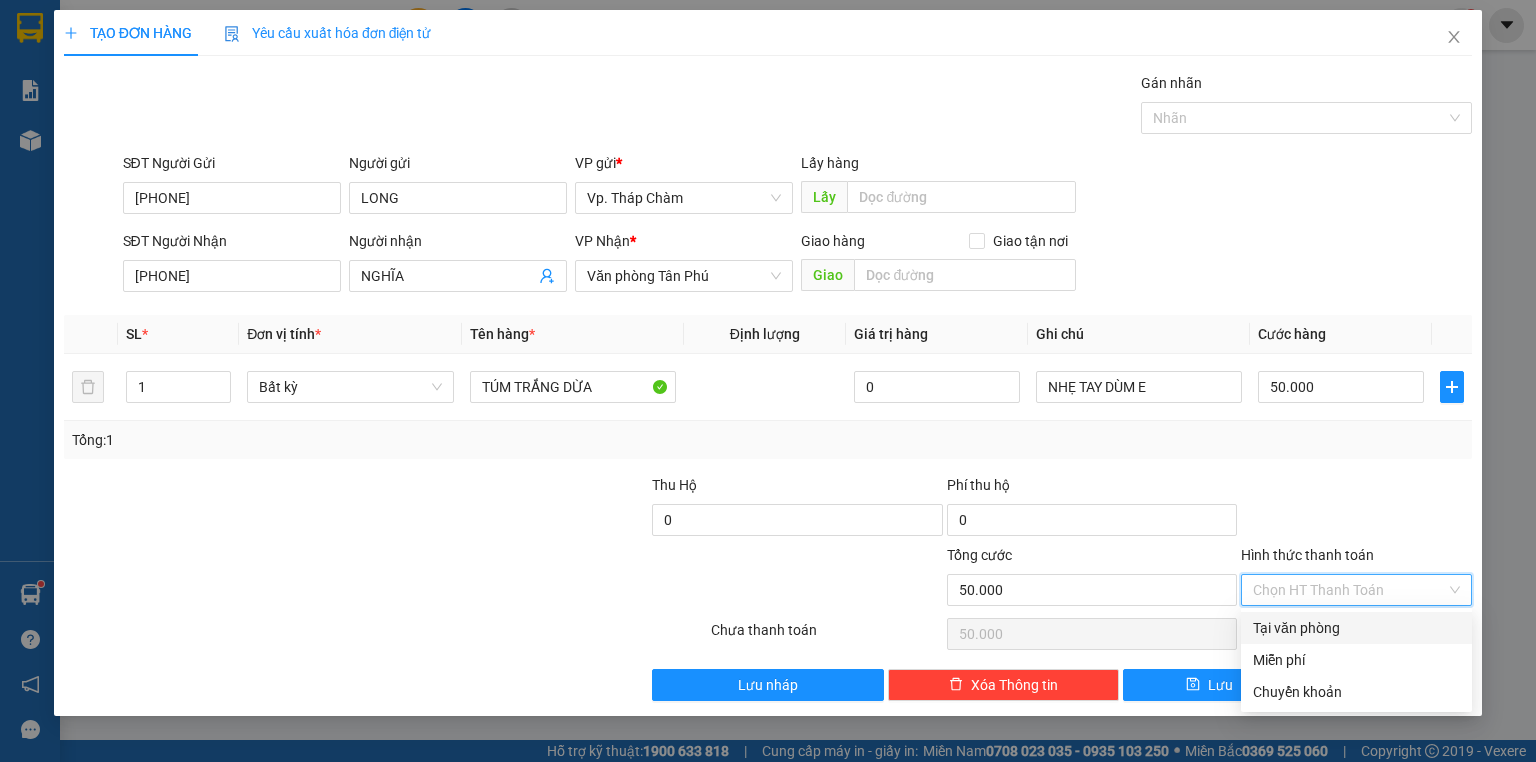 drag, startPoint x: 1319, startPoint y: 627, endPoint x: 1324, endPoint y: 640, distance: 13.928389 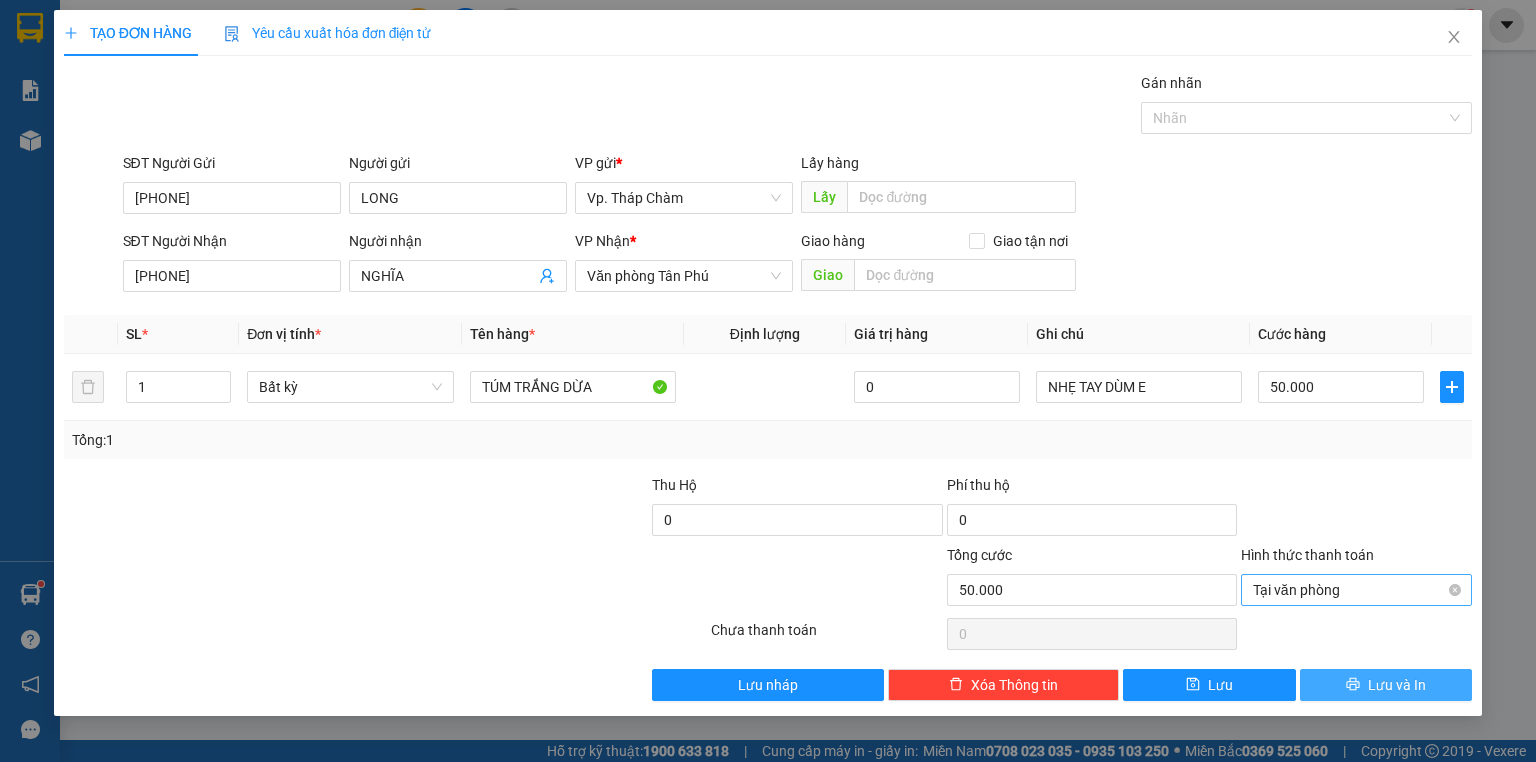 drag, startPoint x: 1372, startPoint y: 692, endPoint x: 1330, endPoint y: 586, distance: 114.01754 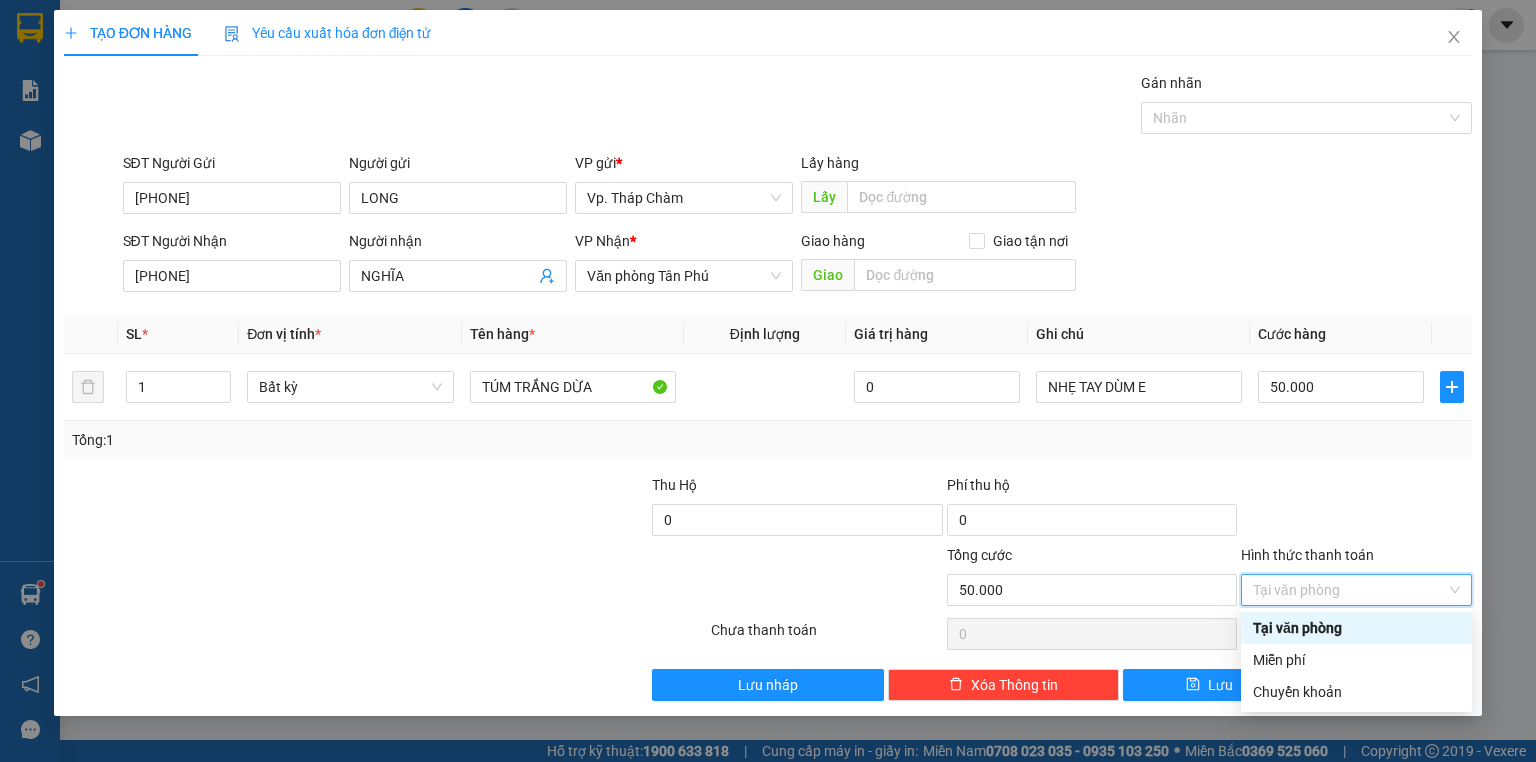 click on "Tại văn phòng" at bounding box center (1356, 628) 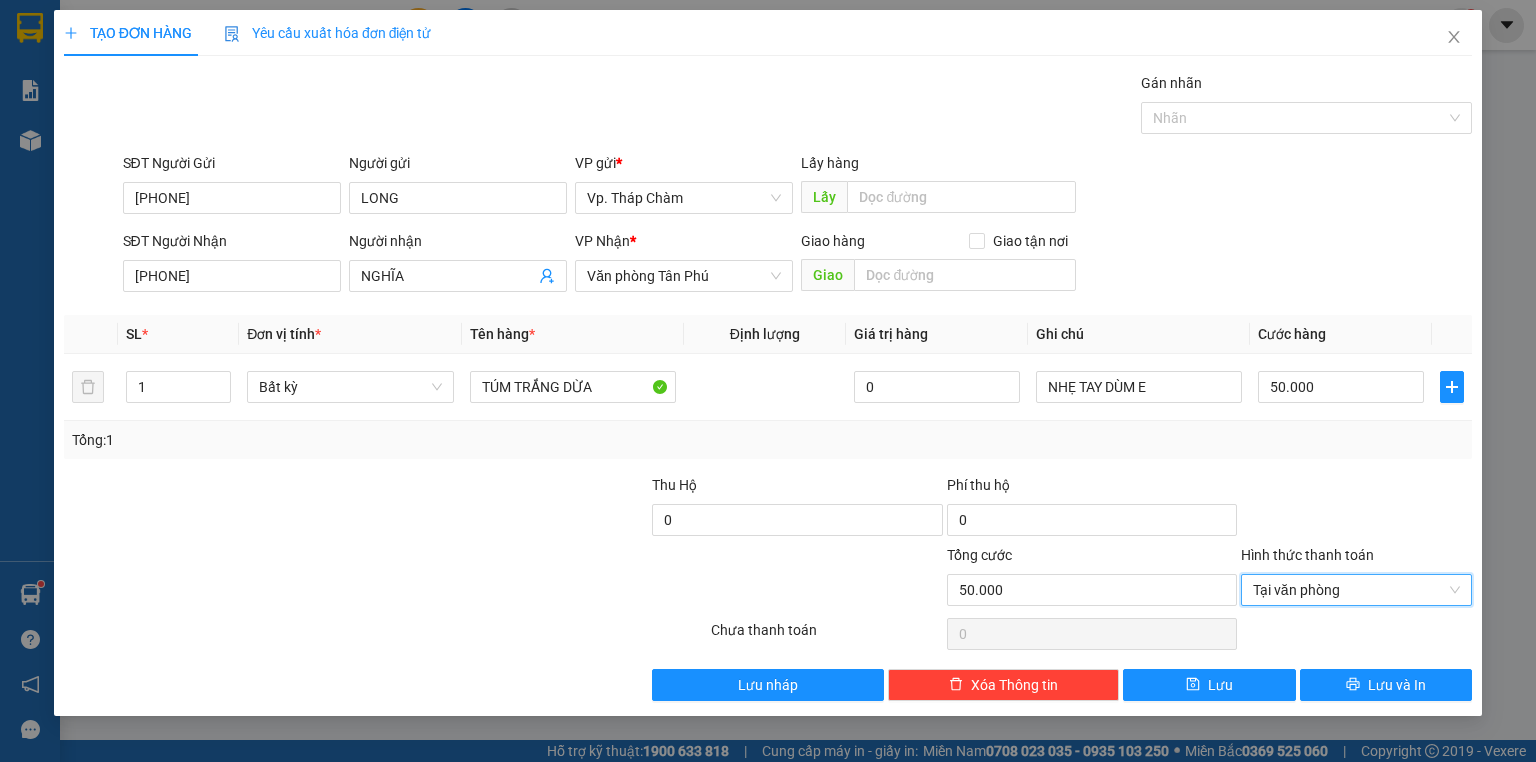 click on "[PHONE] [NAME] [NAME] [PHONE] [NAME] [PRICE] [PRICE] [PRICE] [PRICE] [PRICE]" at bounding box center (768, 386) 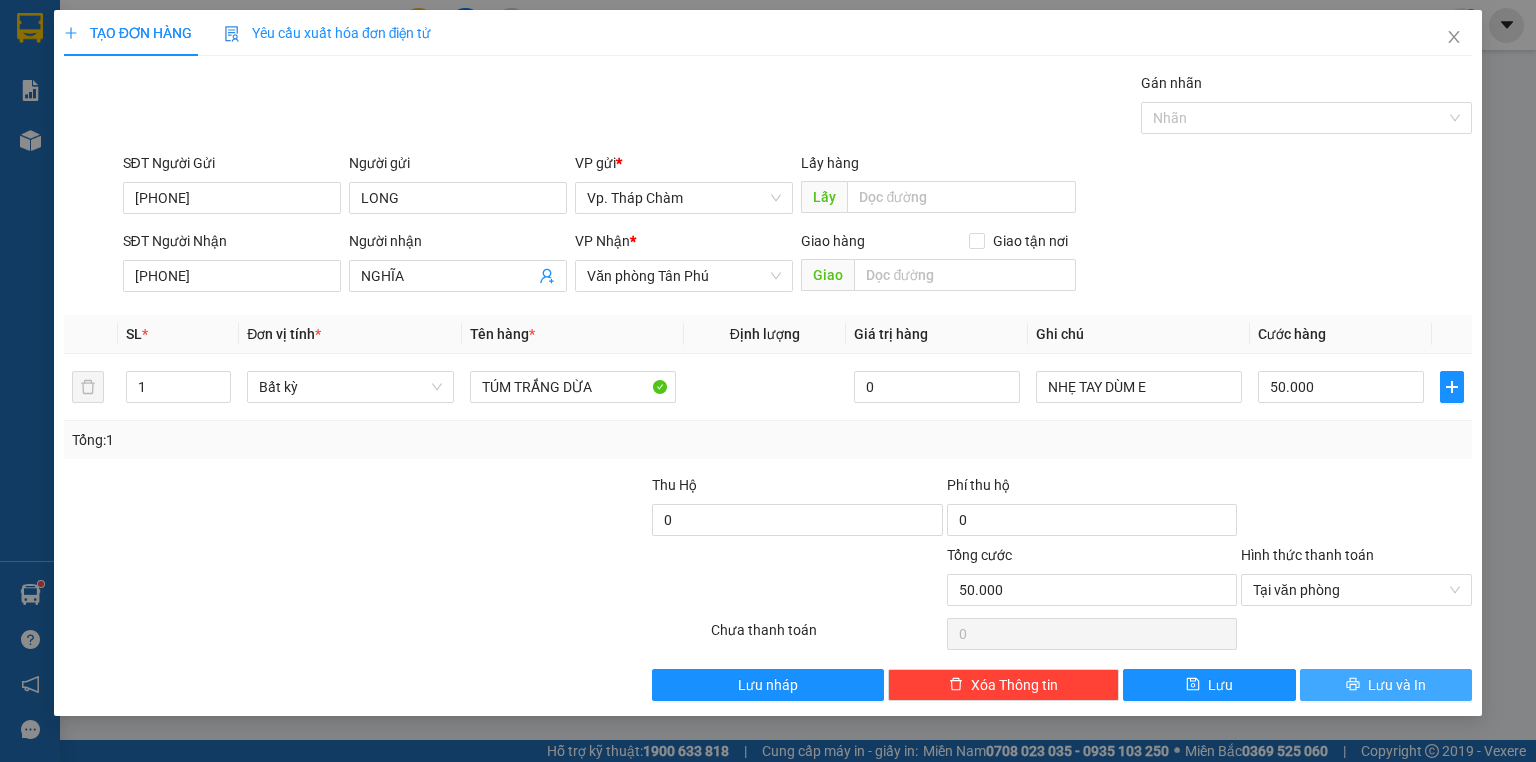 click on "Lưu và In" at bounding box center [1397, 685] 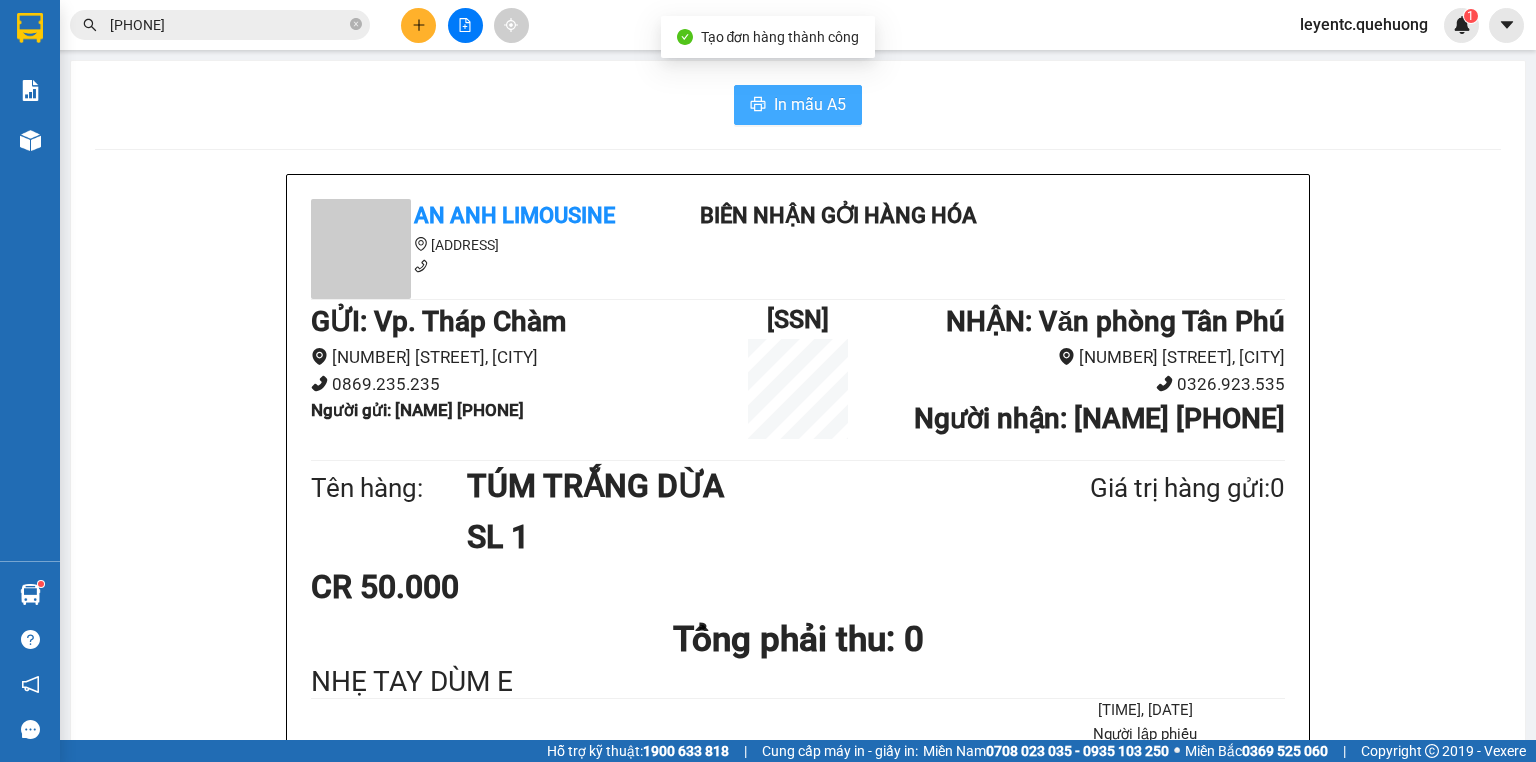click on "In mẫu A5" at bounding box center [810, 104] 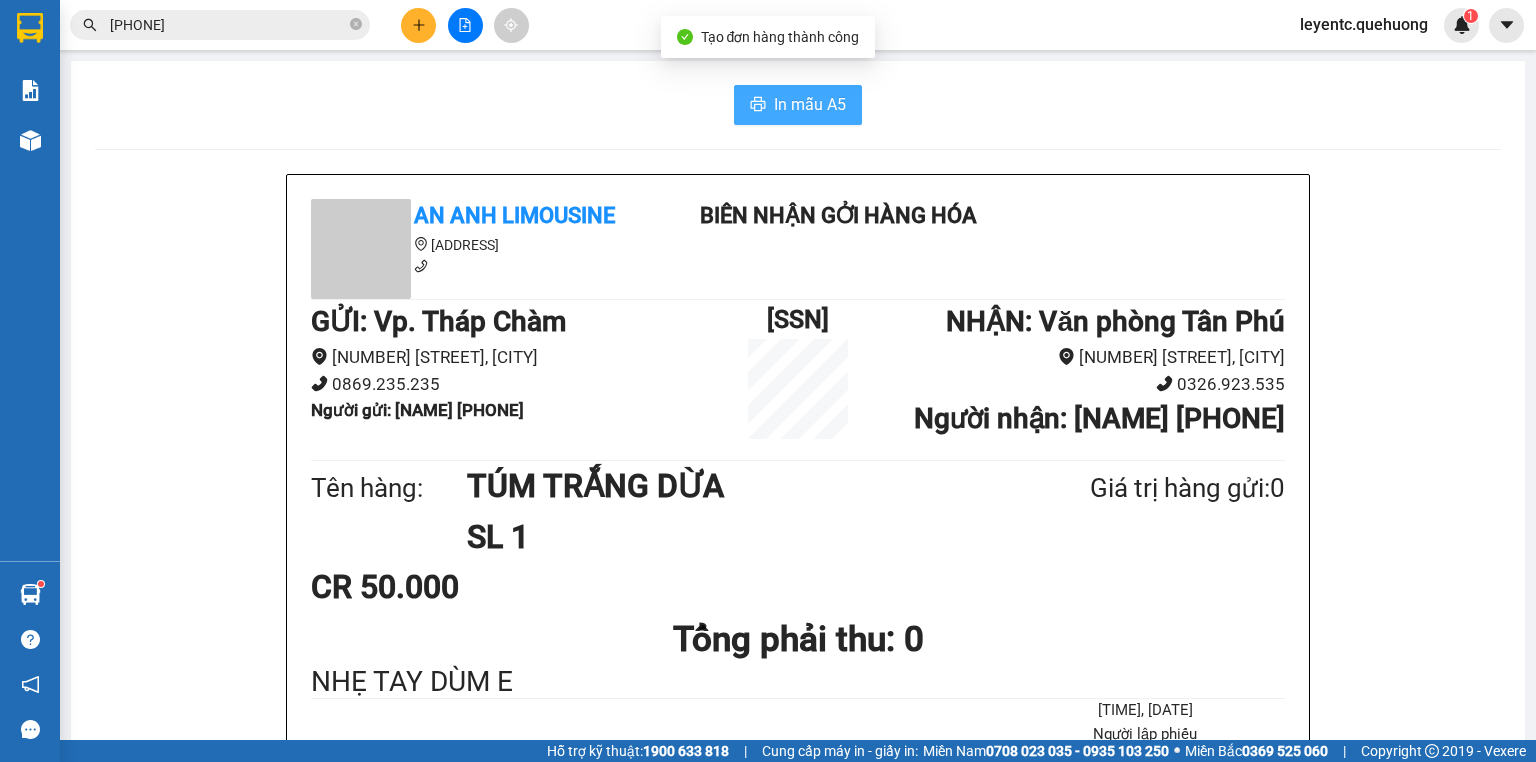 scroll, scrollTop: 0, scrollLeft: 0, axis: both 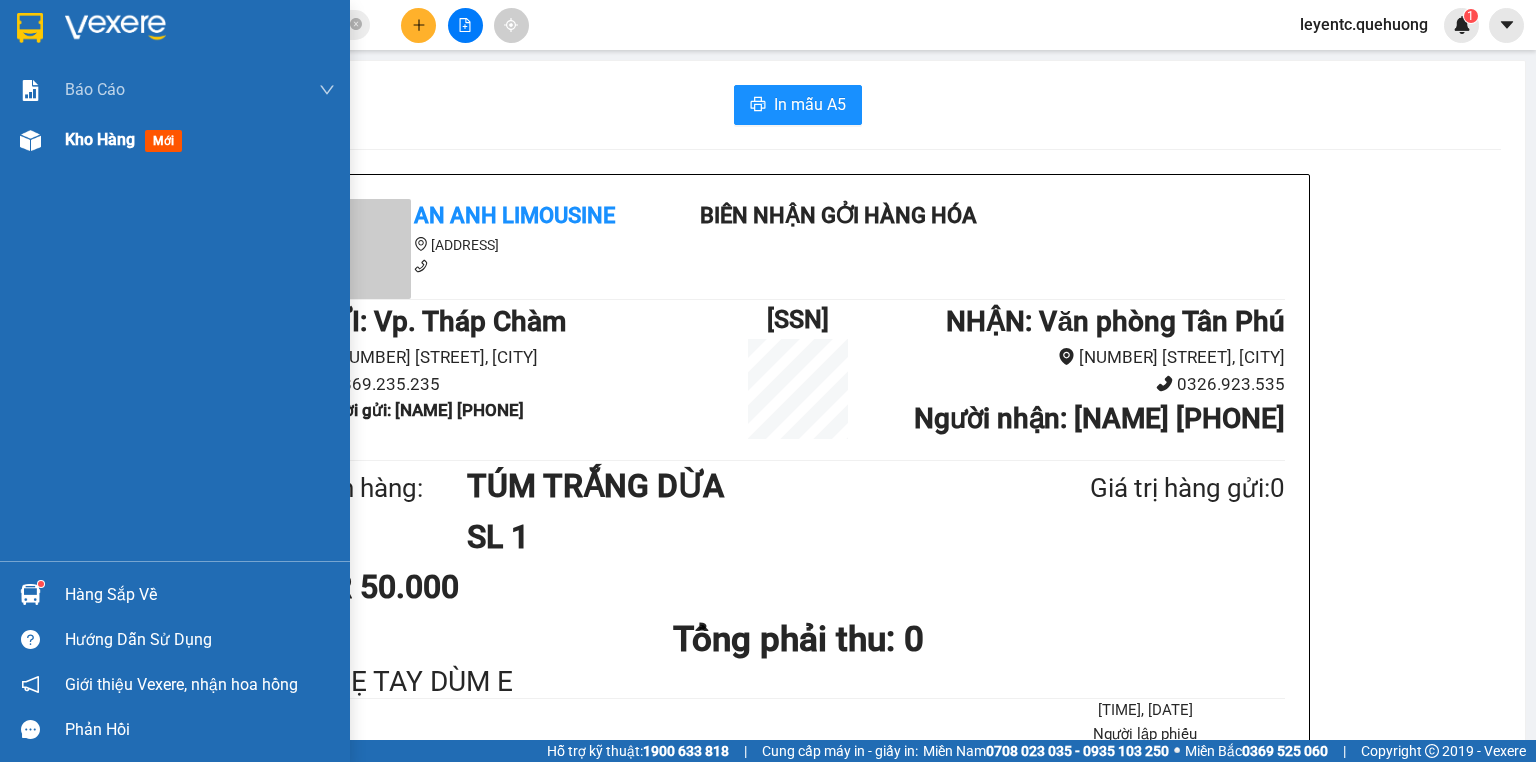 click at bounding box center (30, 140) 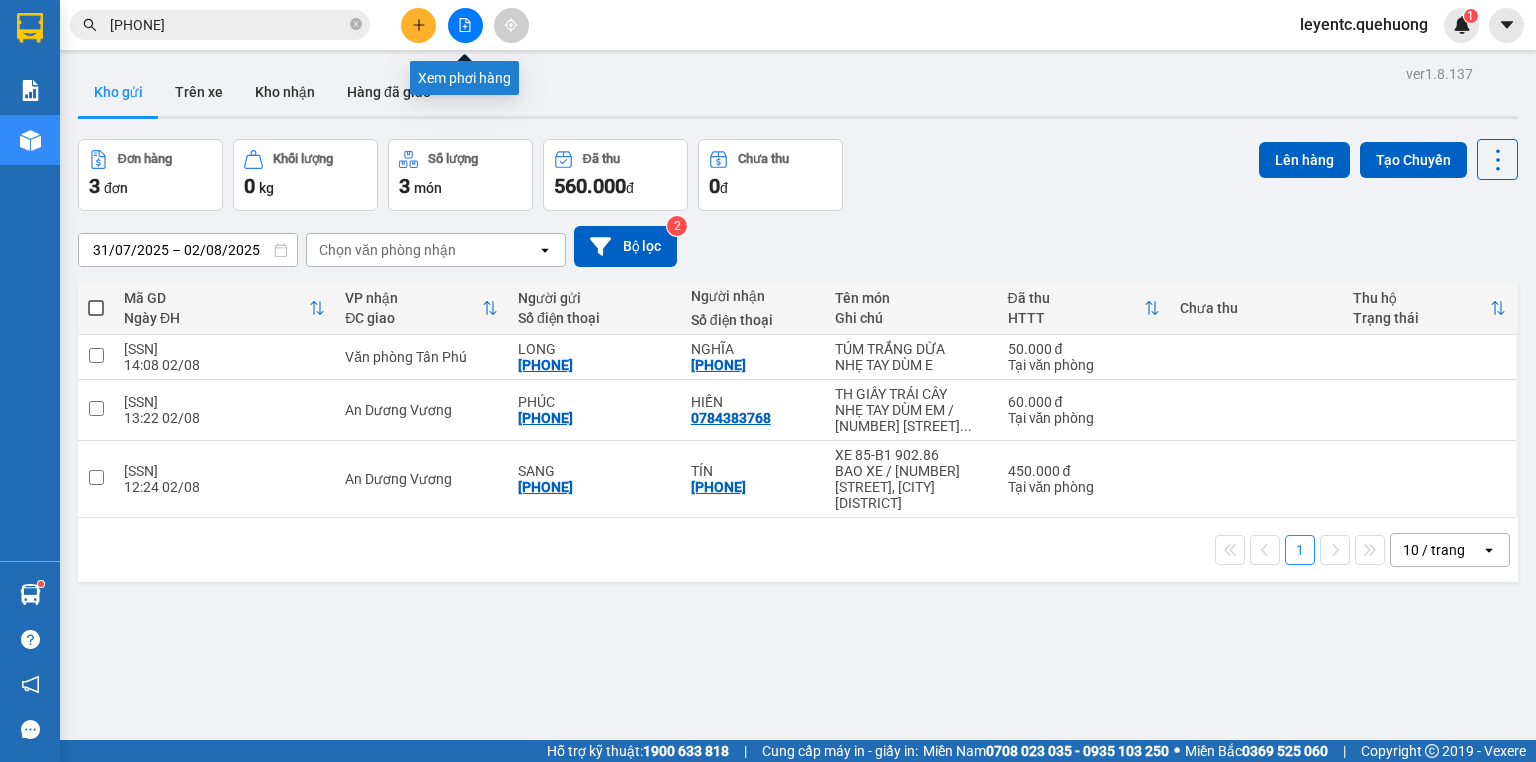 click 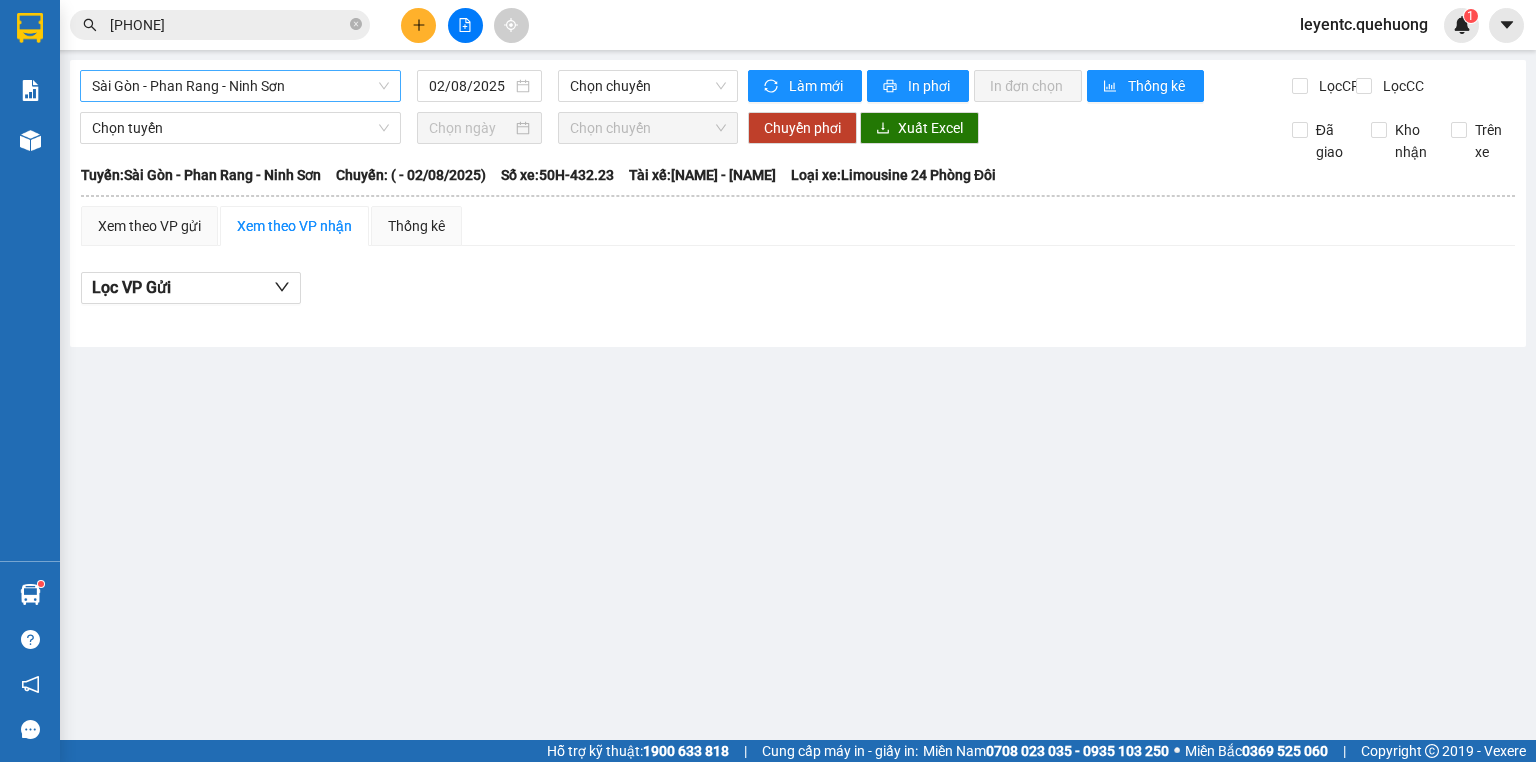 click on "Sài Gòn - Phan Rang - Ninh Sơn" at bounding box center [240, 86] 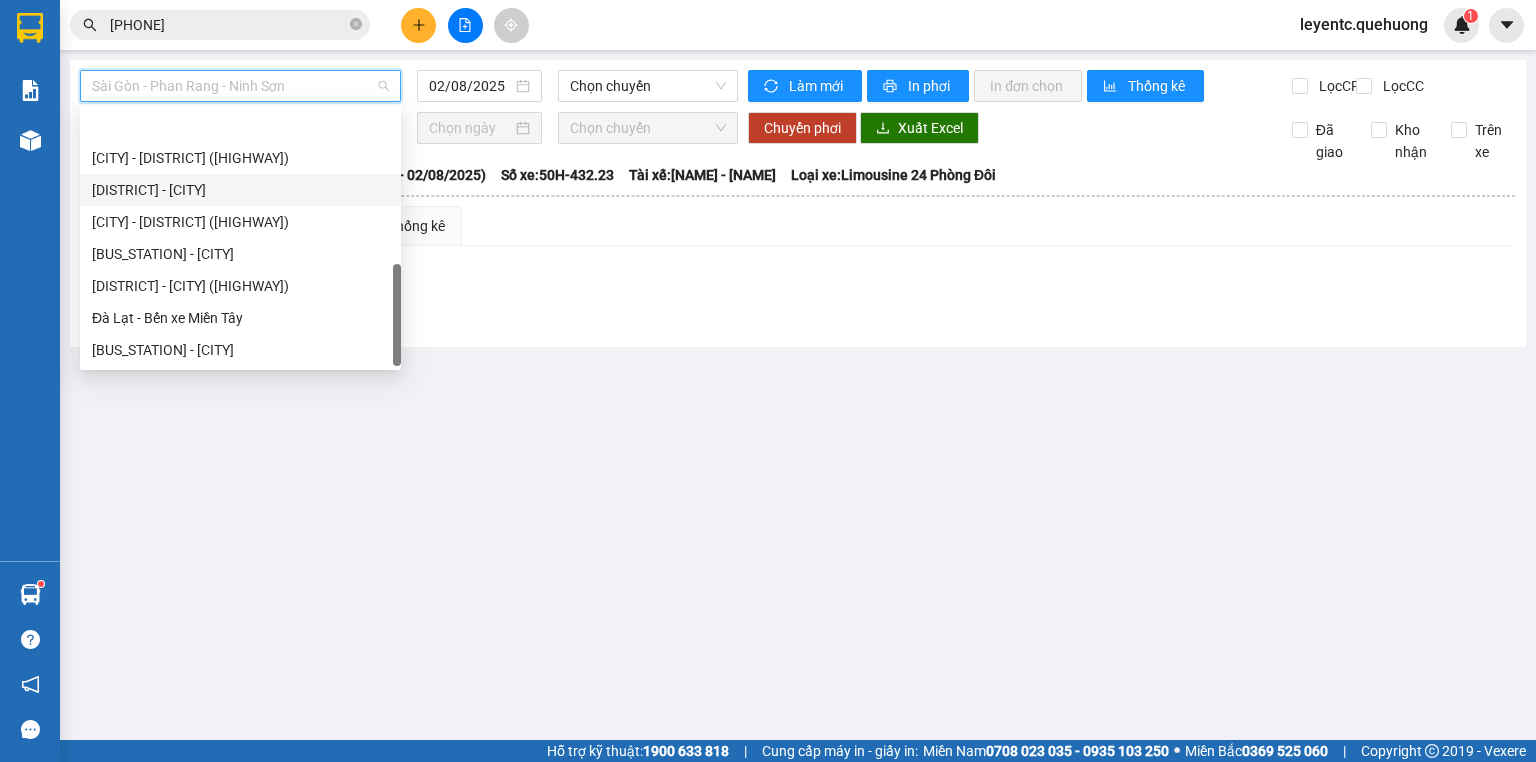 scroll, scrollTop: 544, scrollLeft: 0, axis: vertical 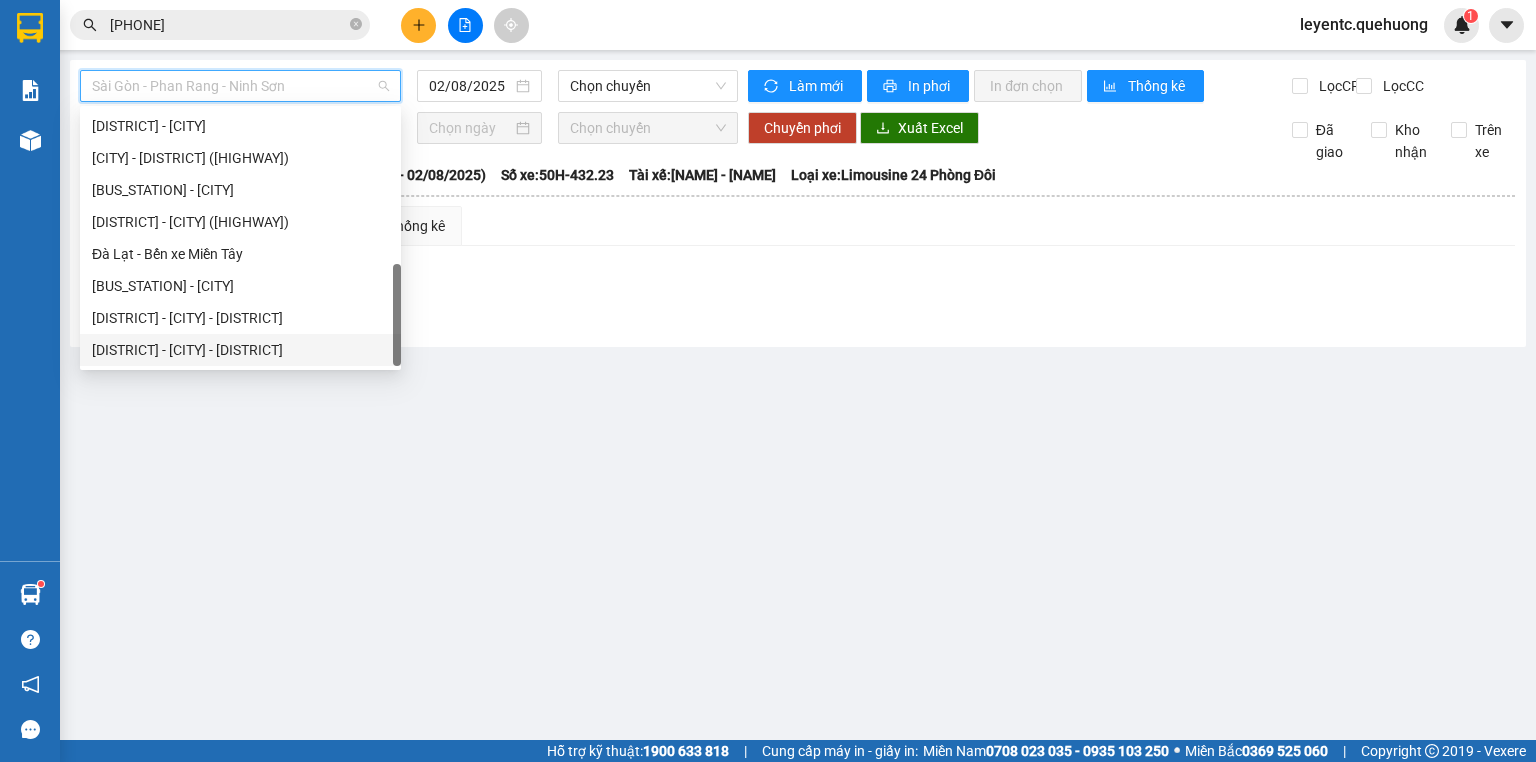 click on "[DISTRICT] - [CITY] - [DISTRICT]" at bounding box center (240, 350) 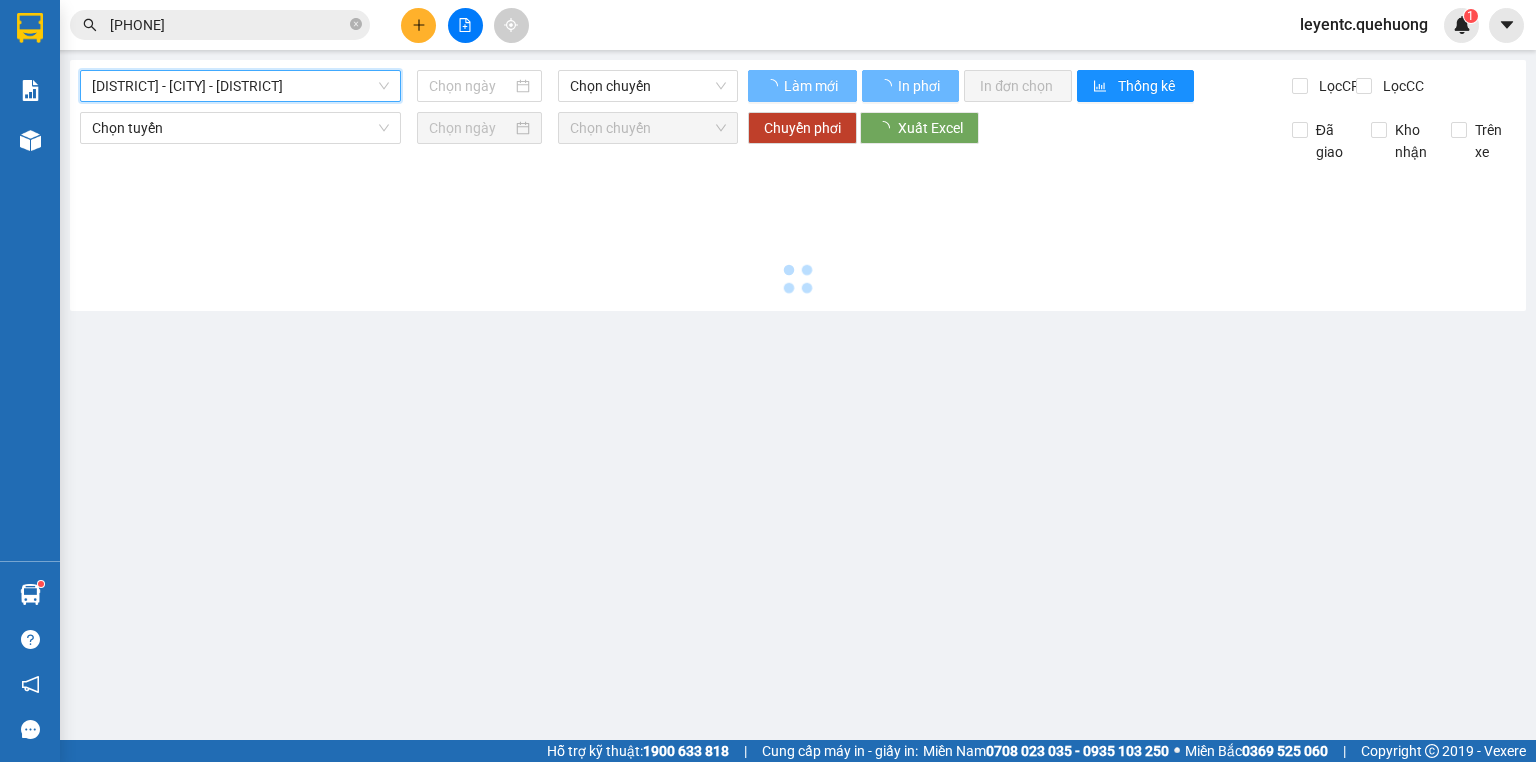 type on "02/08/2025" 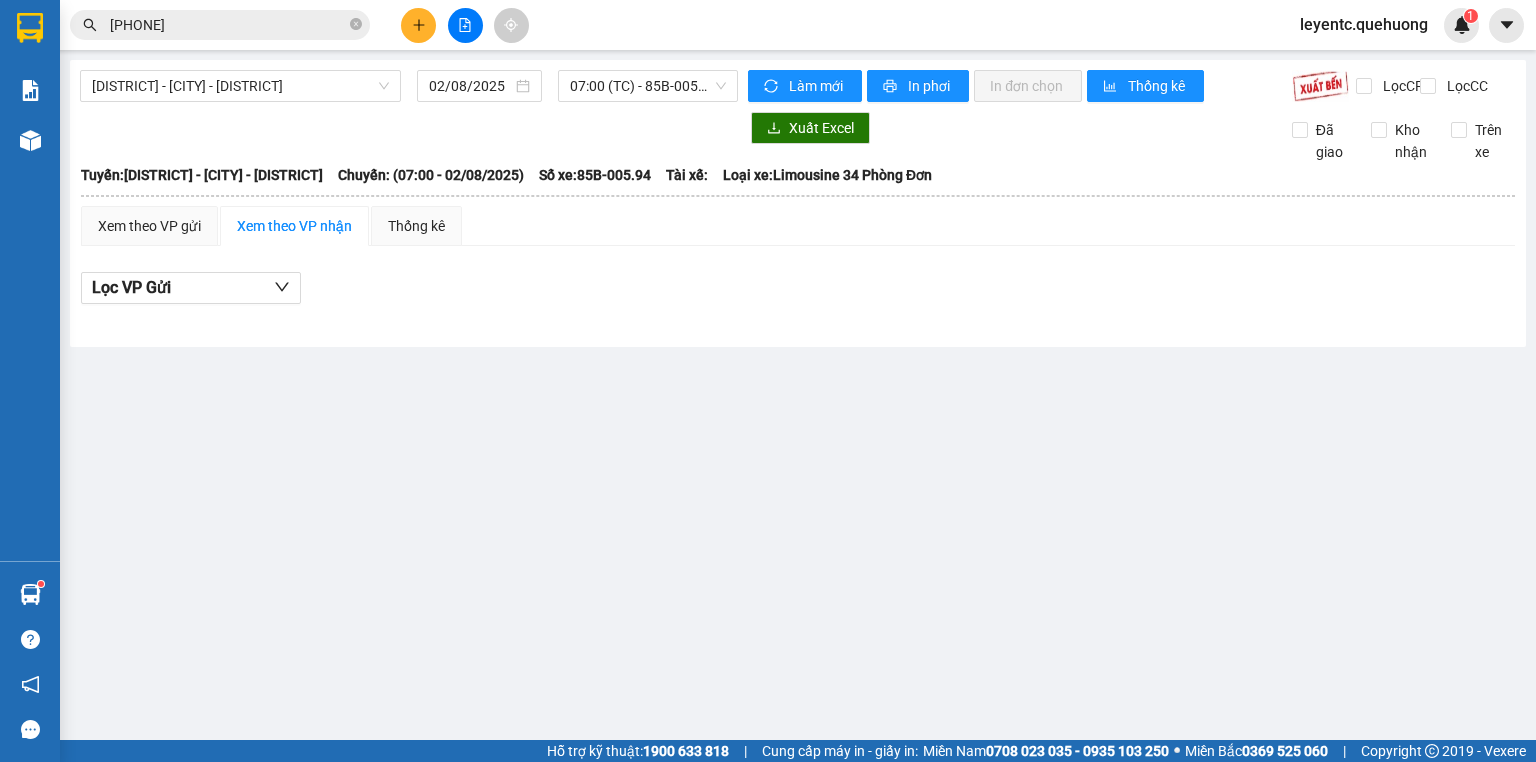 click on "[TIME] - [DATE] [TIME] - [DATE] [LICENSE_PLATE] [ADDRESS] [TIME] - [DATE] [ROUTE] [ROUTE] [TIME] - [DATE] [LICENSE_PLATE] [DRIVER_NAME] [VEHICLE_TYPE] [ROOM_TYPE] [ROUTE] [ROUTE] [TIME] - [DATE] [LICENSE_PLATE] [DRIVER_NAME] [VEHICLE_TYPE] [ROOM_TYPE] [PRICE] [PRICE] [PRICE] [COMPANY_NAME] [PHONE] [ADDRESS] [COMPANY_NAME] [PHONE] [ADDRESS] [ROUTE] [ROUTE] [TIME] - [DATE] [LICENSE_PLATE] [DRIVER_NAME] [VEHICLE_TYPE] [ROOM_TYPE] [ROOM_TYPE] [ID]" at bounding box center (798, 203) 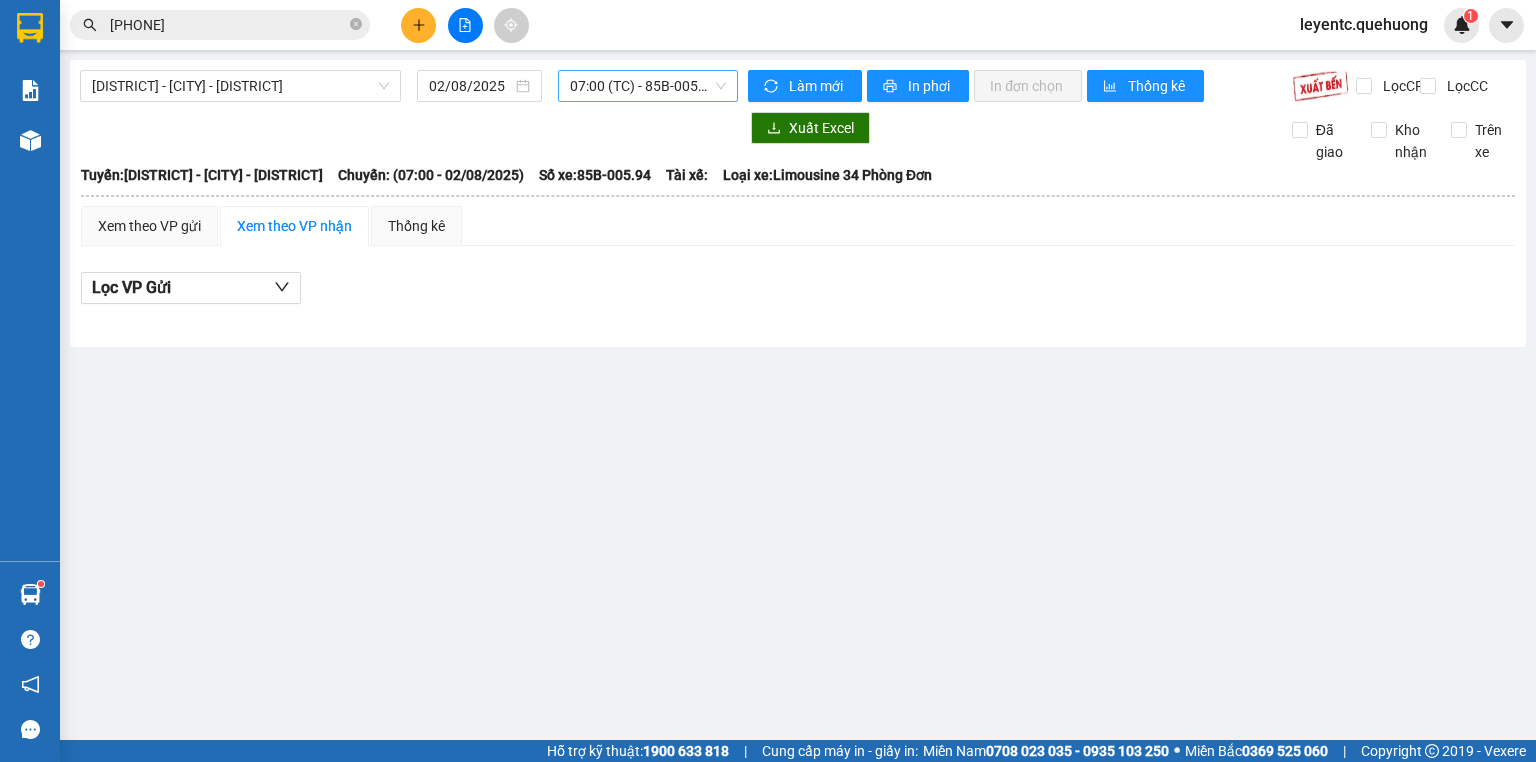 click on "[TIME] [TIME] - [LICENSE_PLATE]" at bounding box center (648, 86) 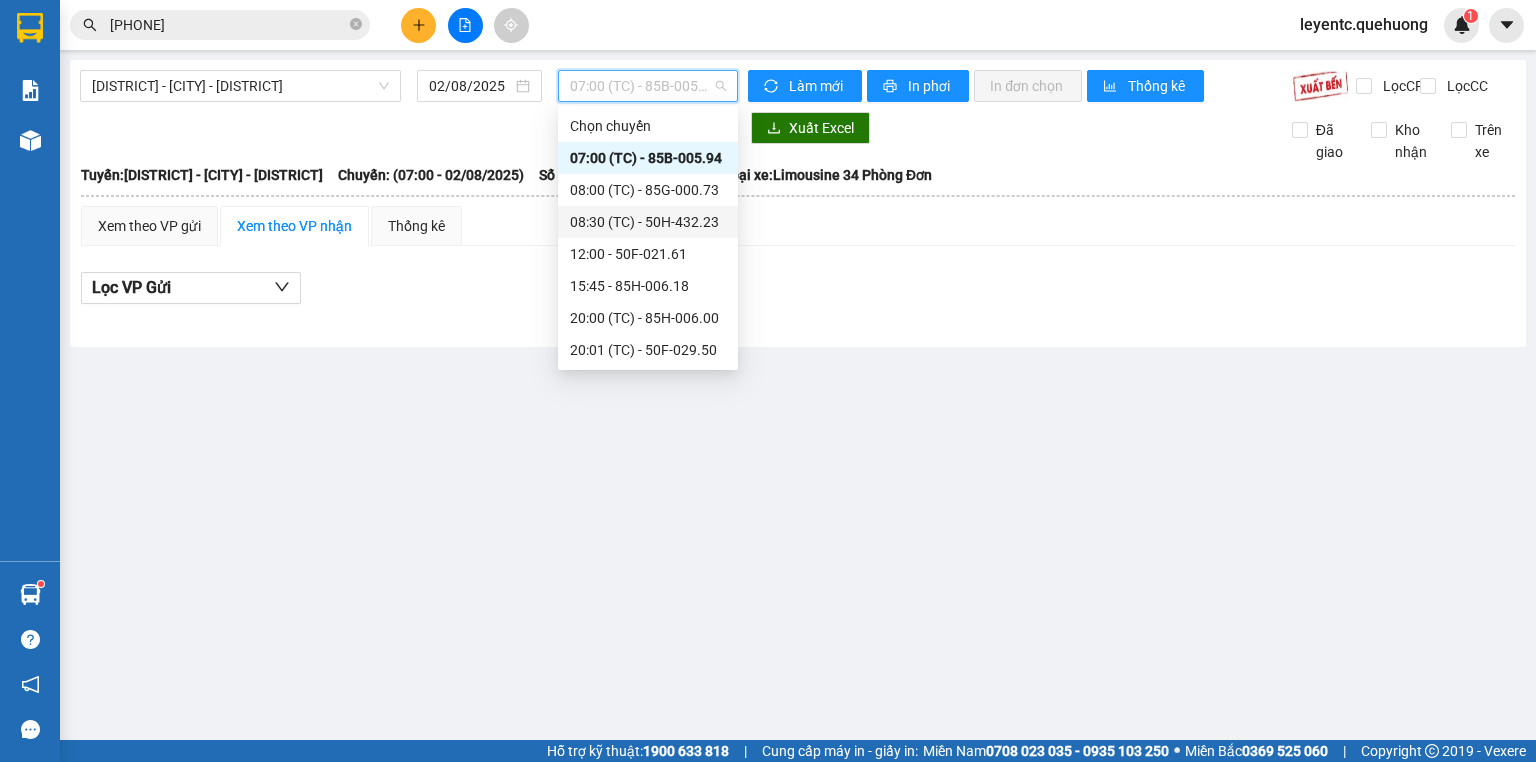 click on "[TIME] [TIME] - [LICENSE_PLATE]" at bounding box center (648, 222) 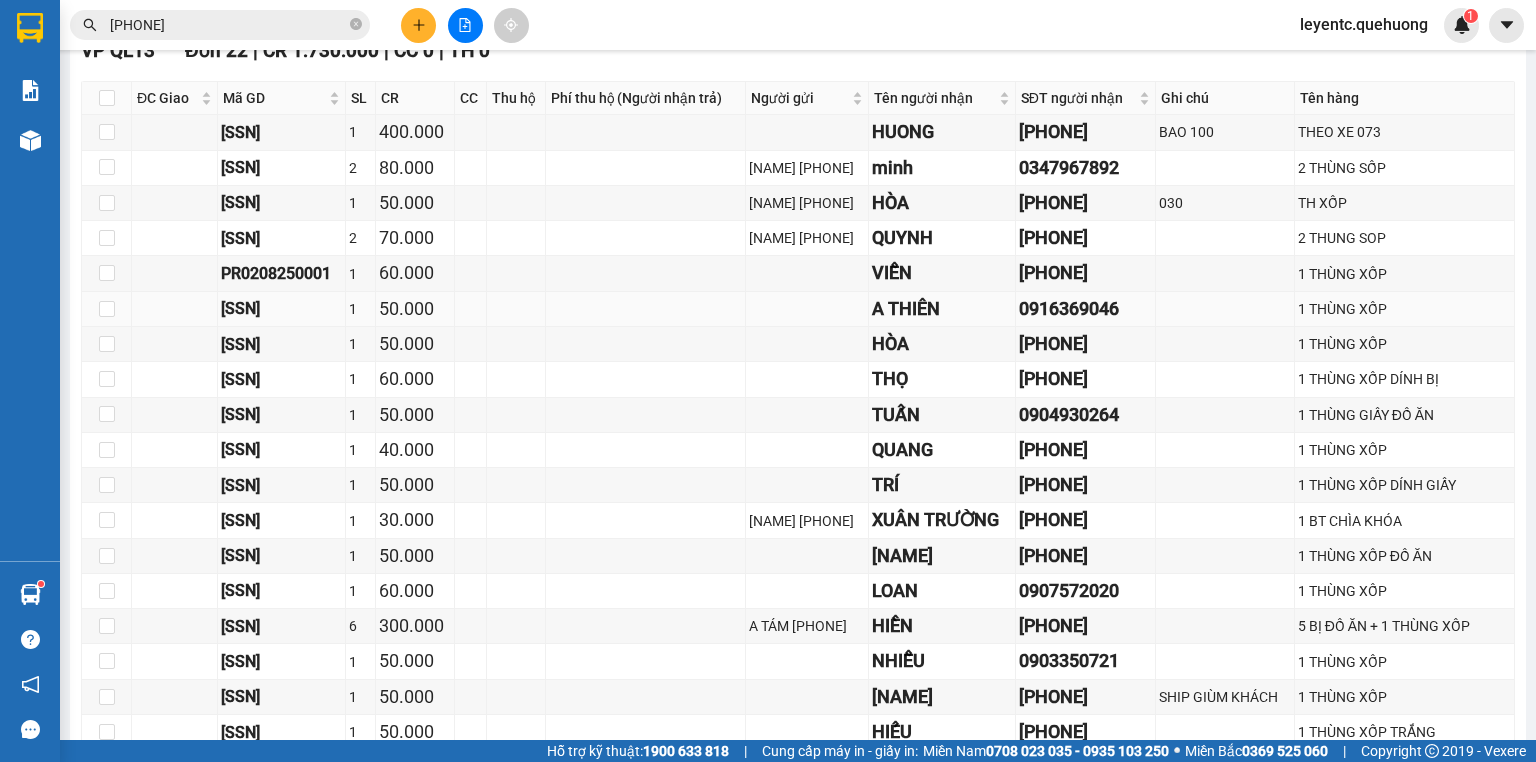 scroll, scrollTop: 584, scrollLeft: 0, axis: vertical 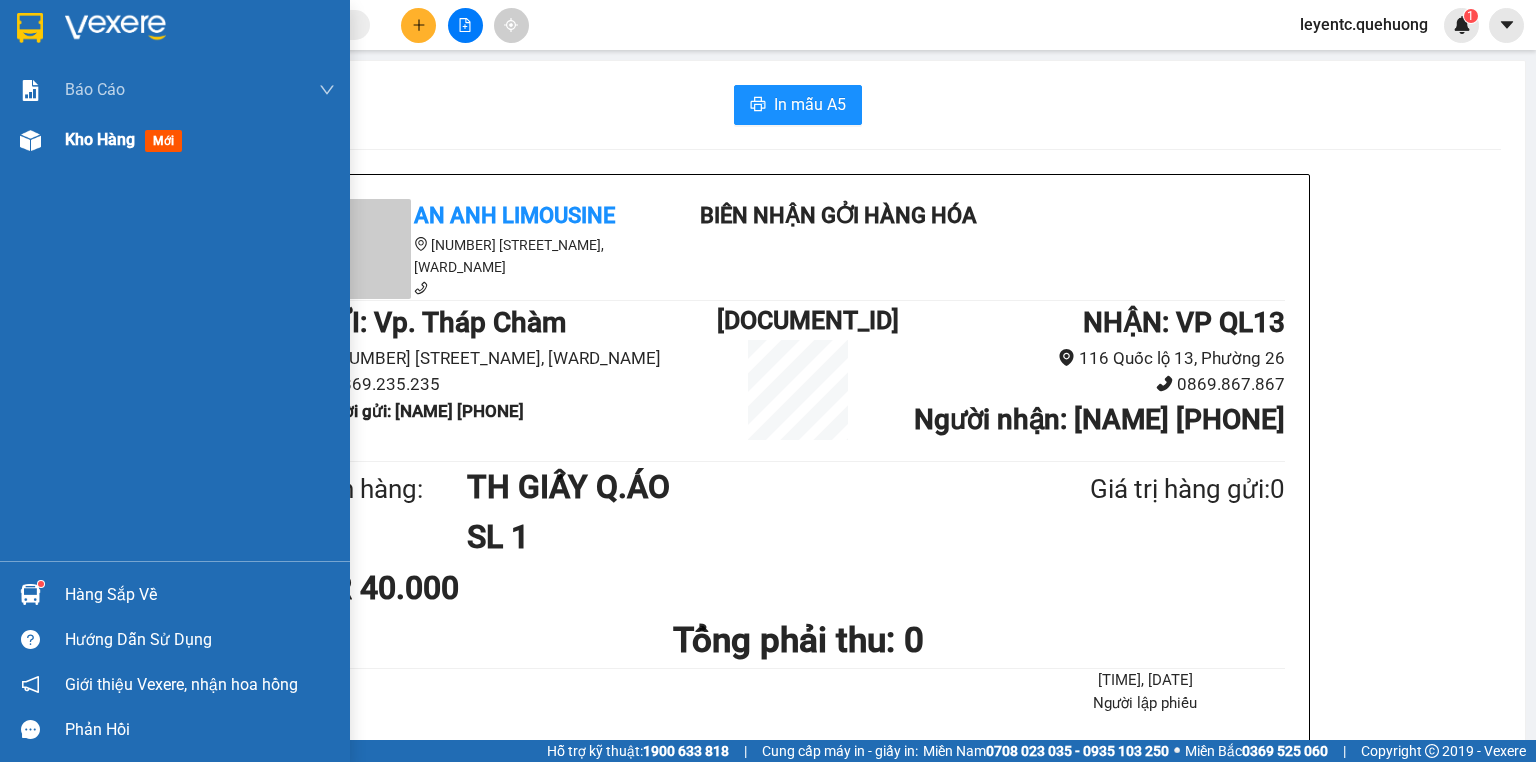click at bounding box center [30, 140] 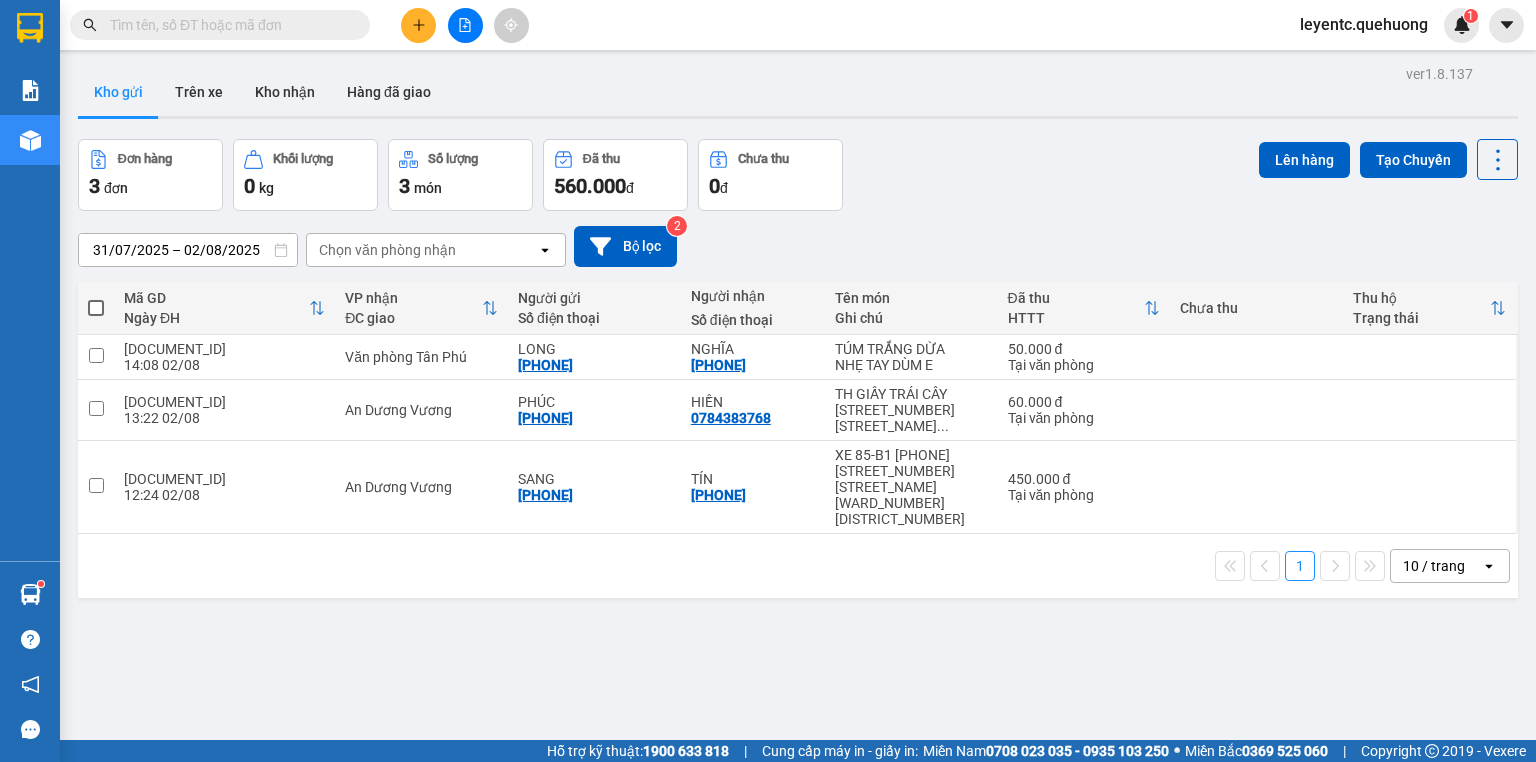 click on "10 / trang" at bounding box center [1434, 566] 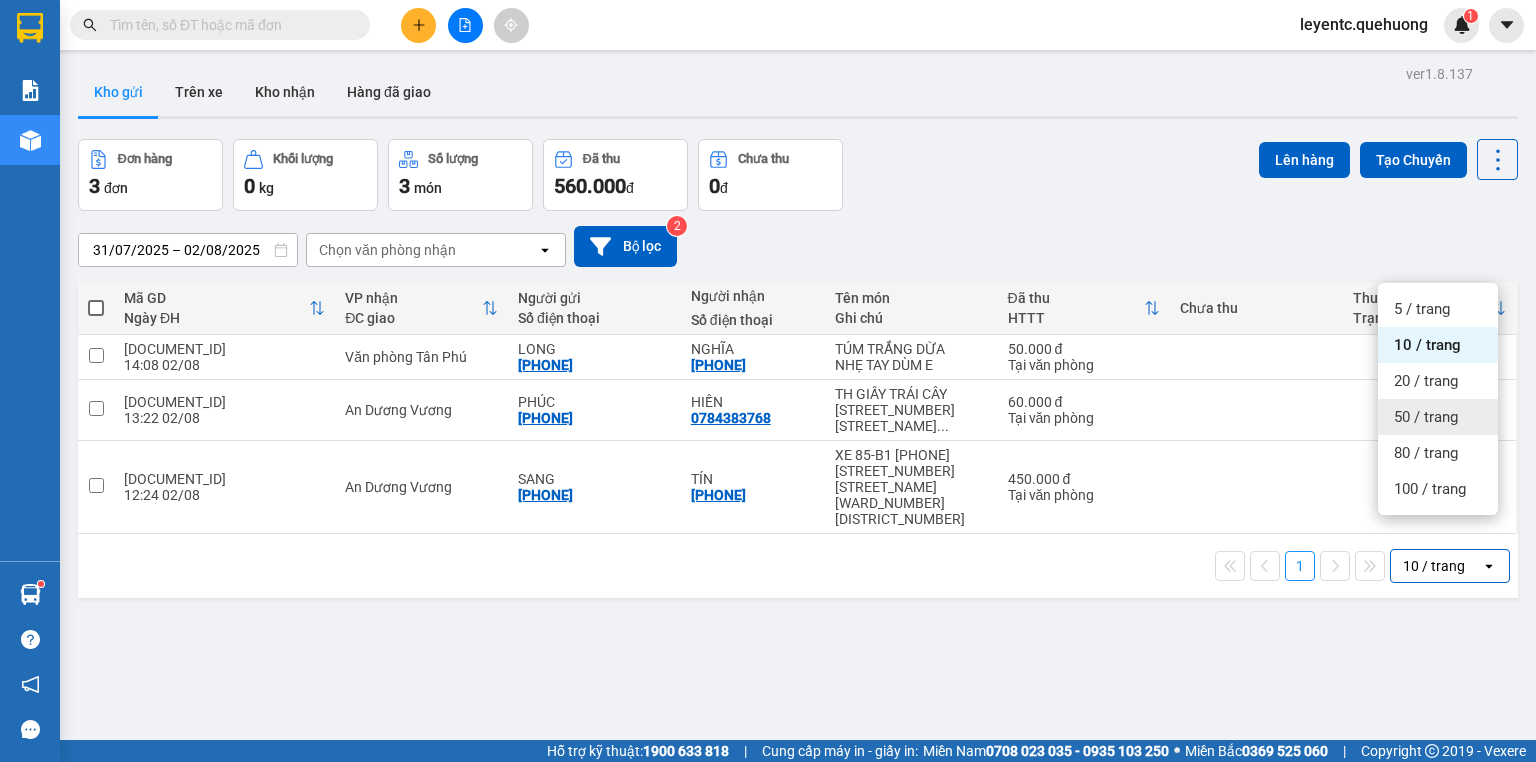 click on "50 / trang" at bounding box center (1426, 417) 